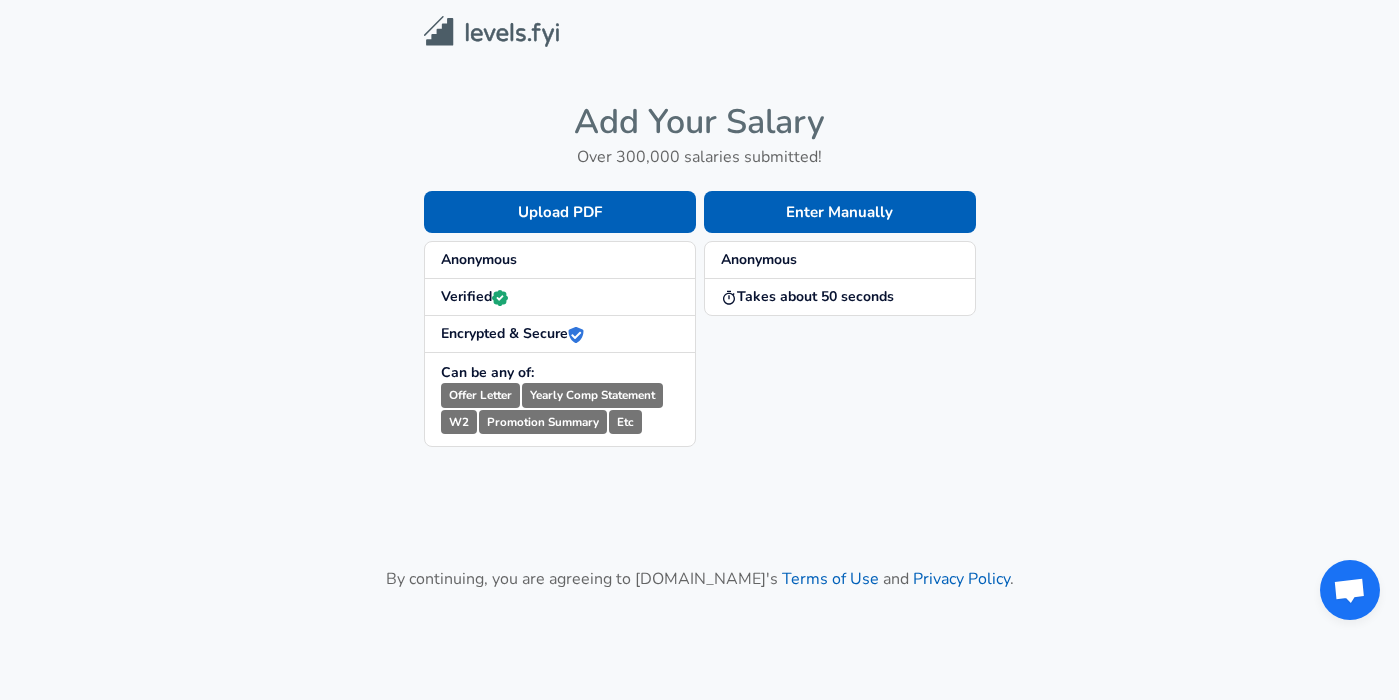 scroll, scrollTop: 0, scrollLeft: 0, axis: both 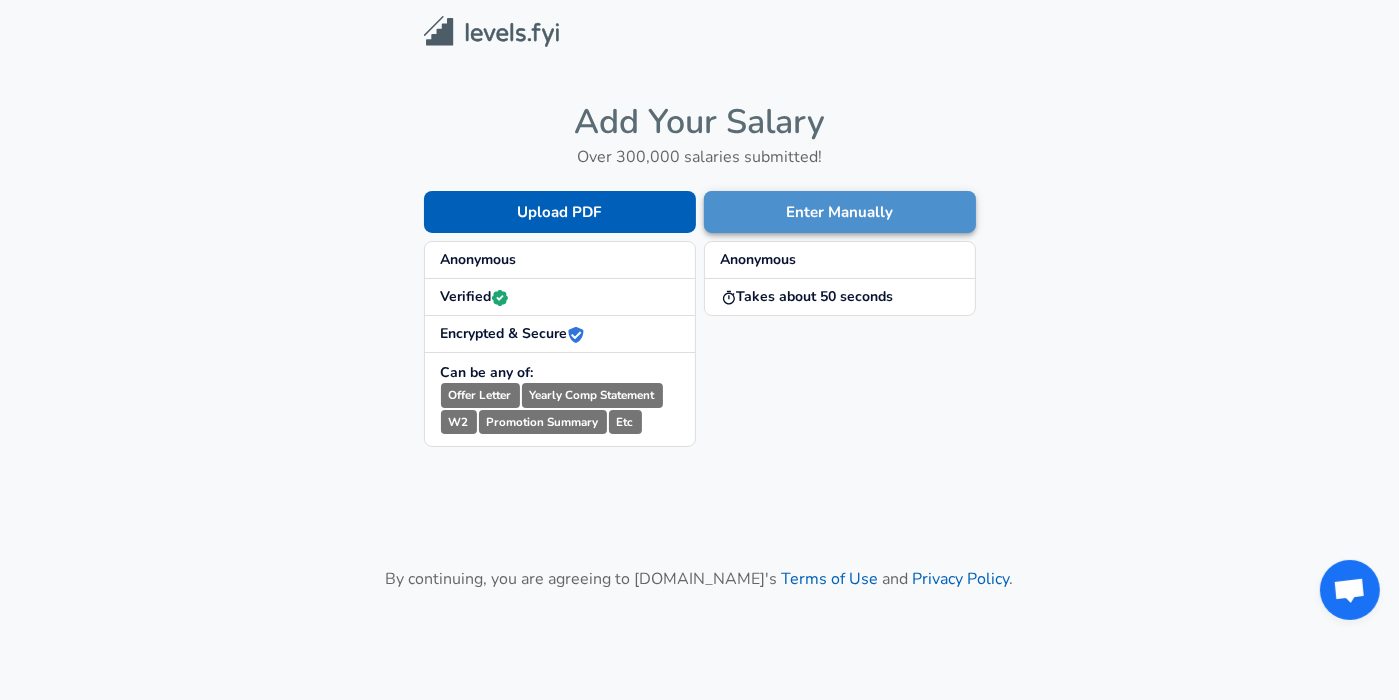 click on "Enter Manually" at bounding box center (840, 212) 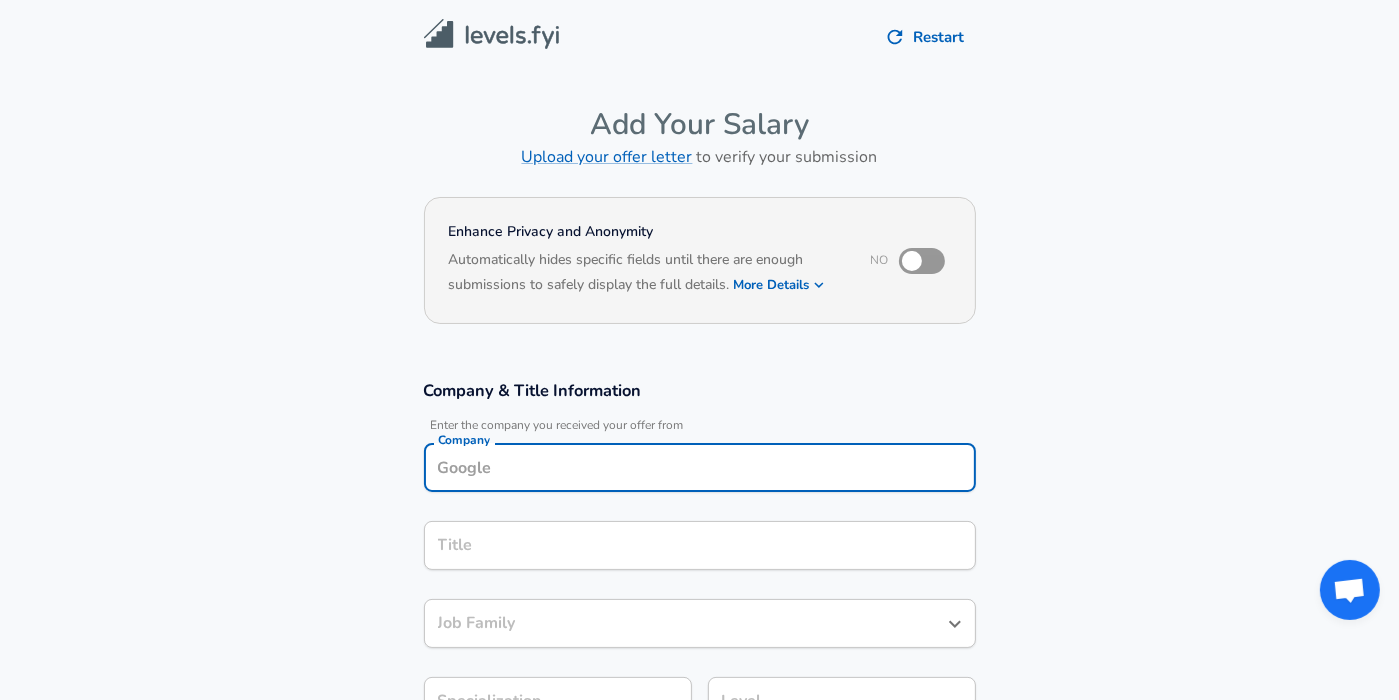 click on "Company" at bounding box center [700, 467] 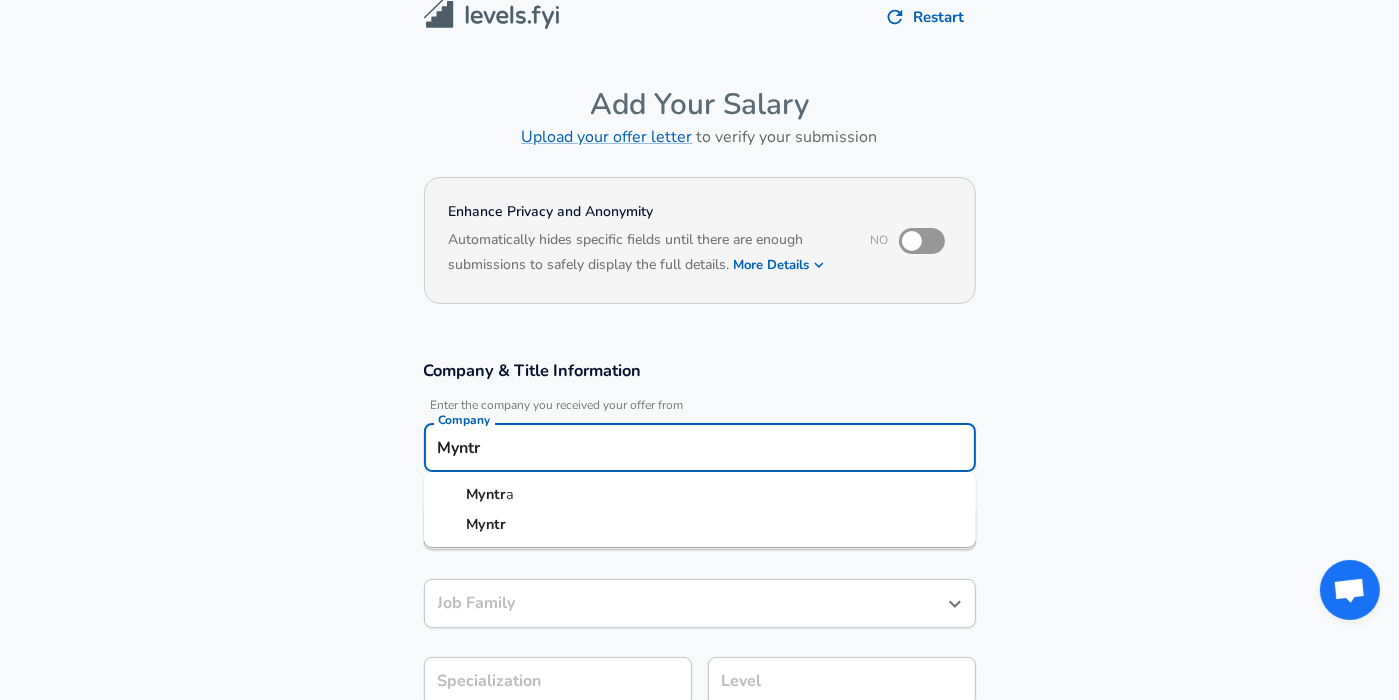 click on "Myntr a" at bounding box center (700, 495) 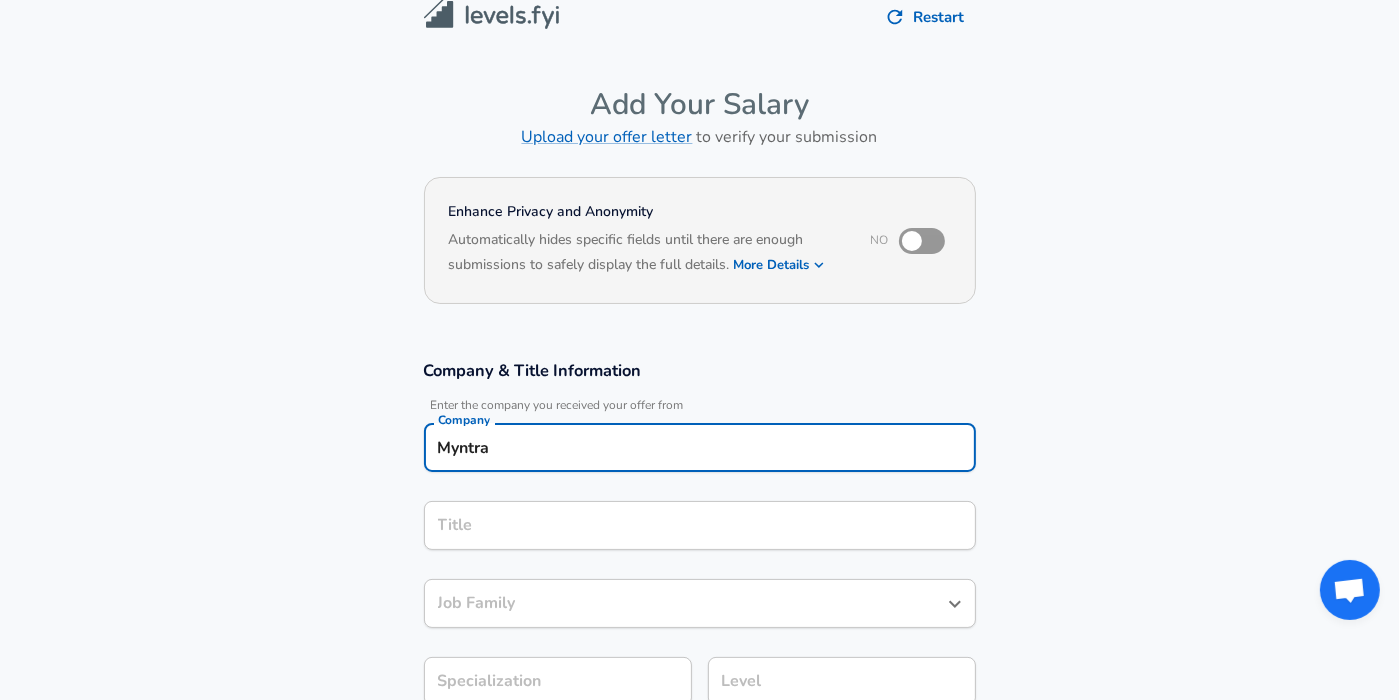 type on "Myntra" 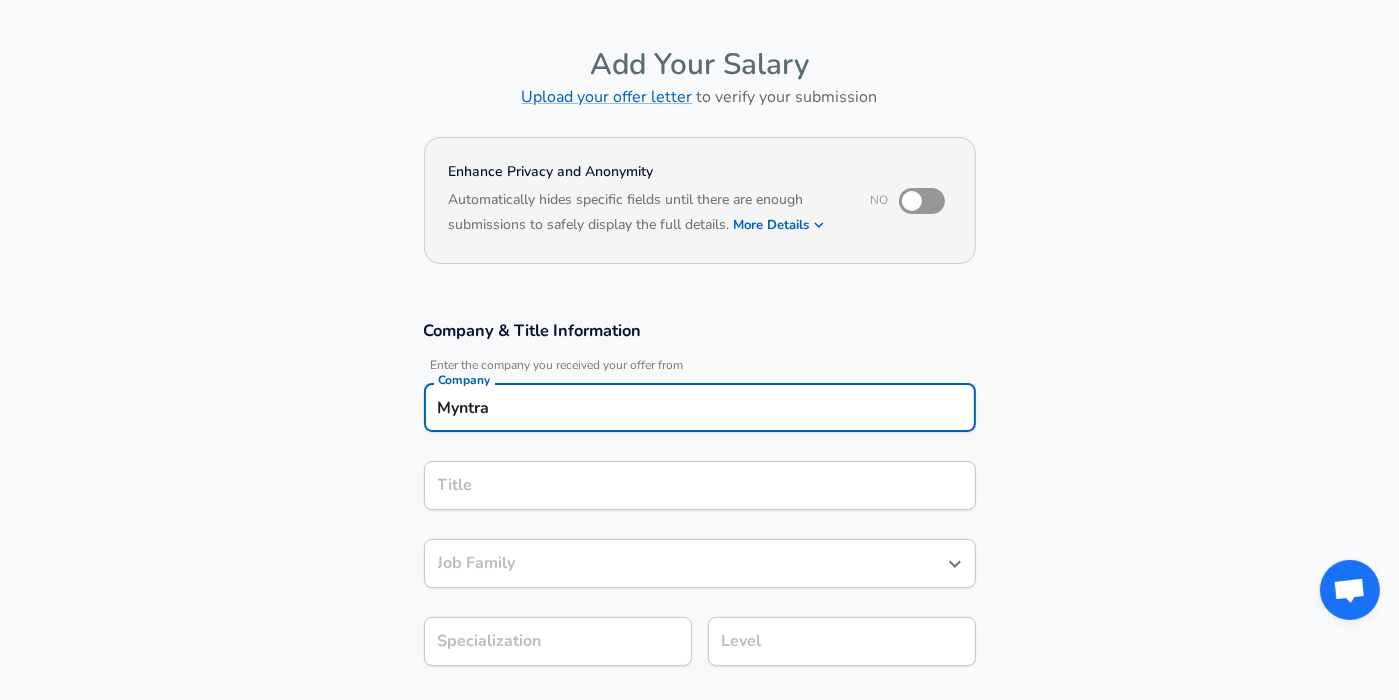 click on "Title" at bounding box center [700, 485] 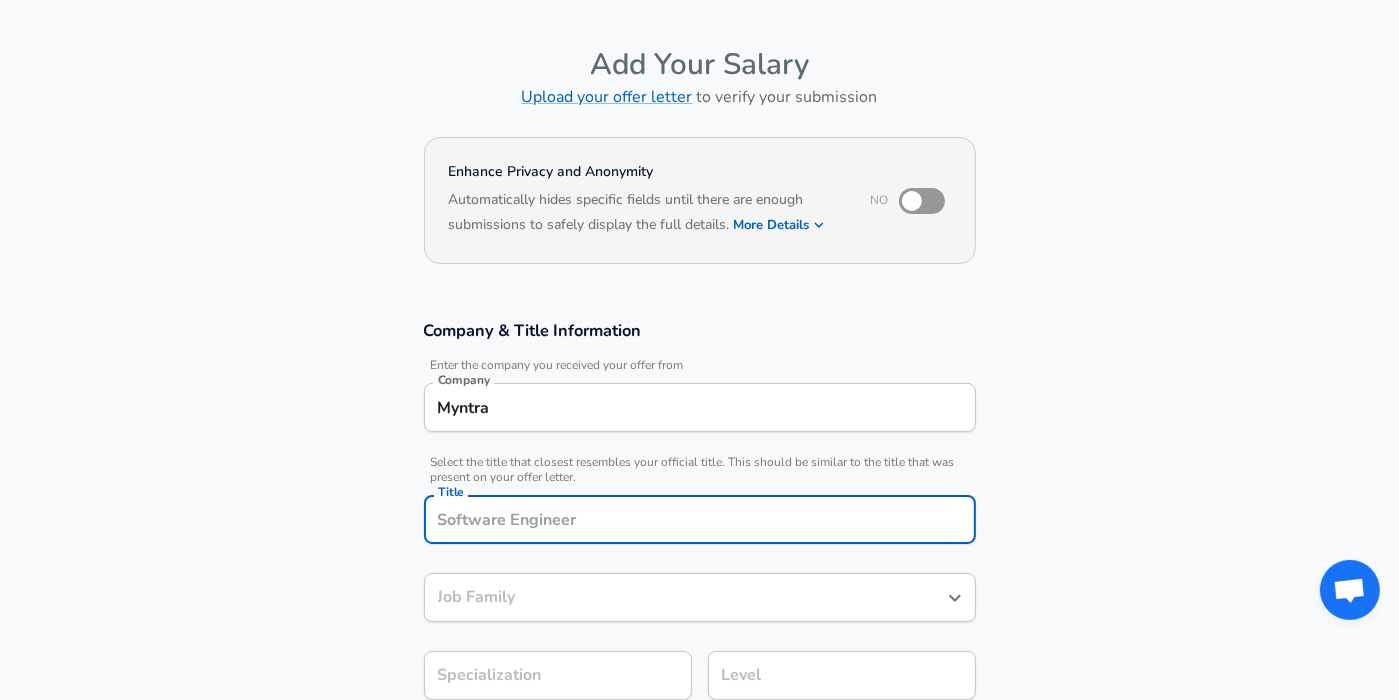 click on "Title" at bounding box center [700, 519] 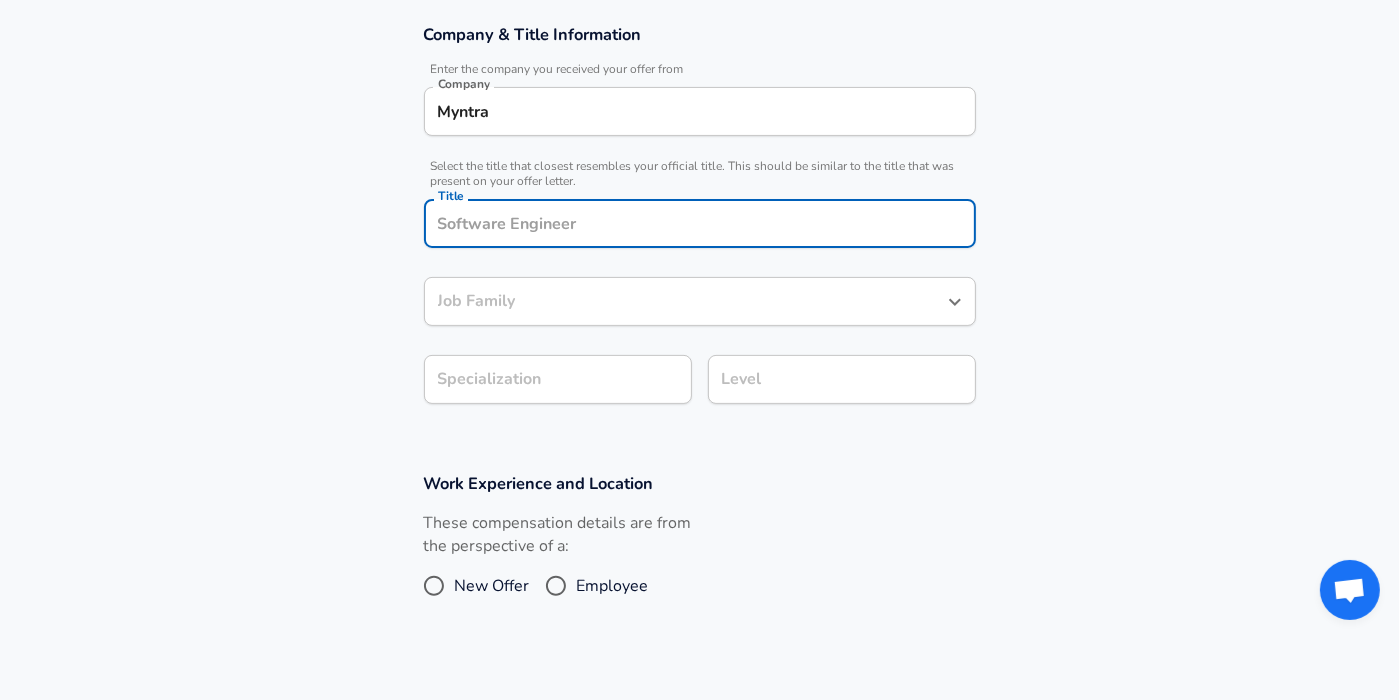 scroll, scrollTop: 349, scrollLeft: 0, axis: vertical 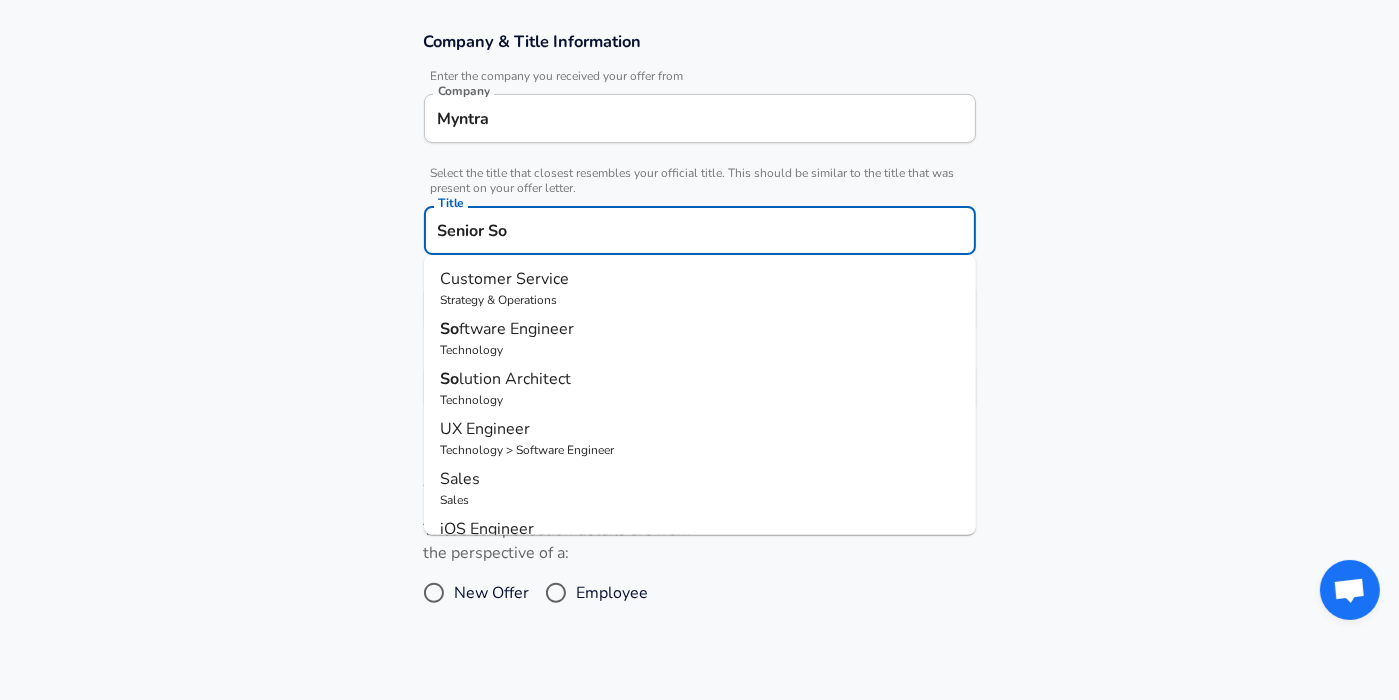 click on "ftware Engineer" at bounding box center [516, 329] 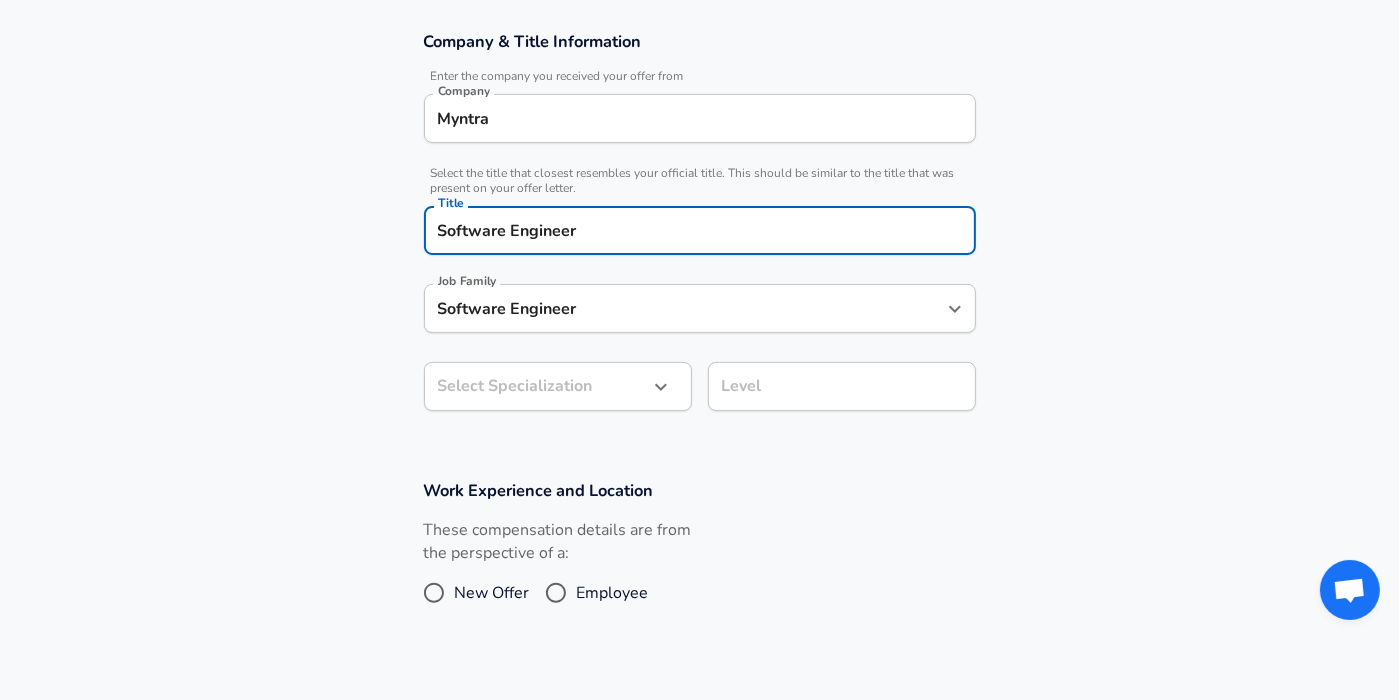 type on "Software Engineer" 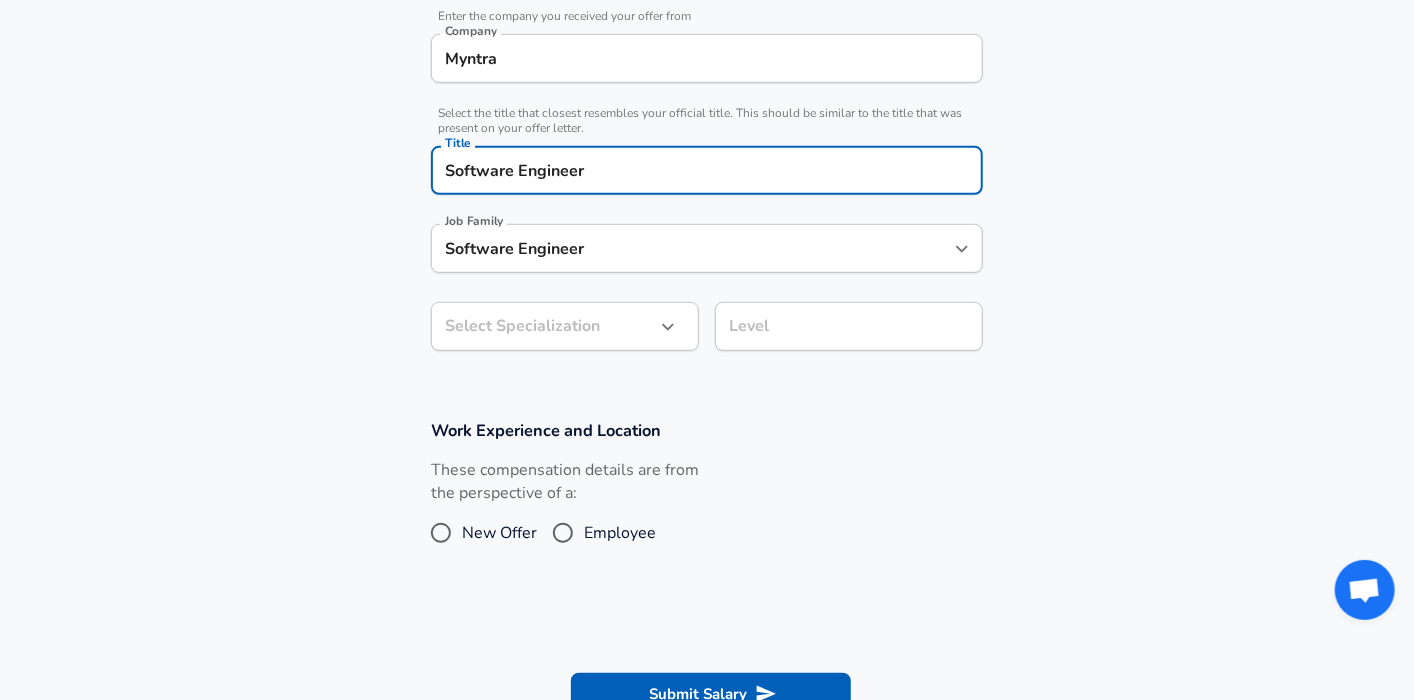 click on "Restart Add Your Salary Upload your offer letter   to verify your submission Enhance Privacy and Anonymity No Automatically hides specific fields until there are enough submissions to safely display the full details.   More Details Based on your submission and the data points that we have already collected, we will automatically hide and anonymize specific fields if there aren't enough data points to remain sufficiently anonymous. Company & Title Information   Enter the company you received your offer from Company Myntra Company   Select the title that closest resembles your official title. This should be similar to the title that was present on your offer letter. Title Software Engineer Title Job Family Software Engineer Job Family Select Specialization ​ Select Specialization Level Level Work Experience and Location These compensation details are from the perspective of a: New Offer Employee Submit Salary By continuing, you are agreeing to [DOMAIN_NAME][PERSON_NAME]'s   Terms of Use   and   Privacy Policy . © 2017 -" at bounding box center [707, -59] 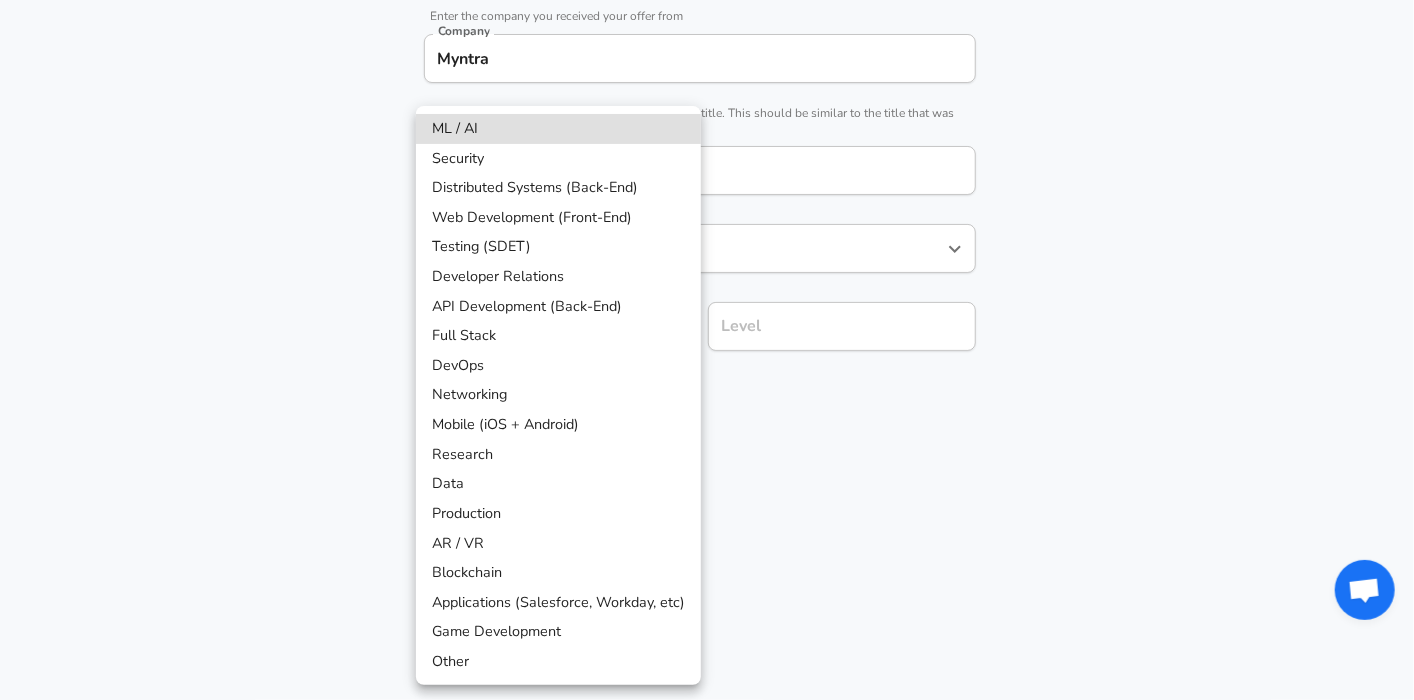 click on "API Development (Back-End)" at bounding box center [558, 307] 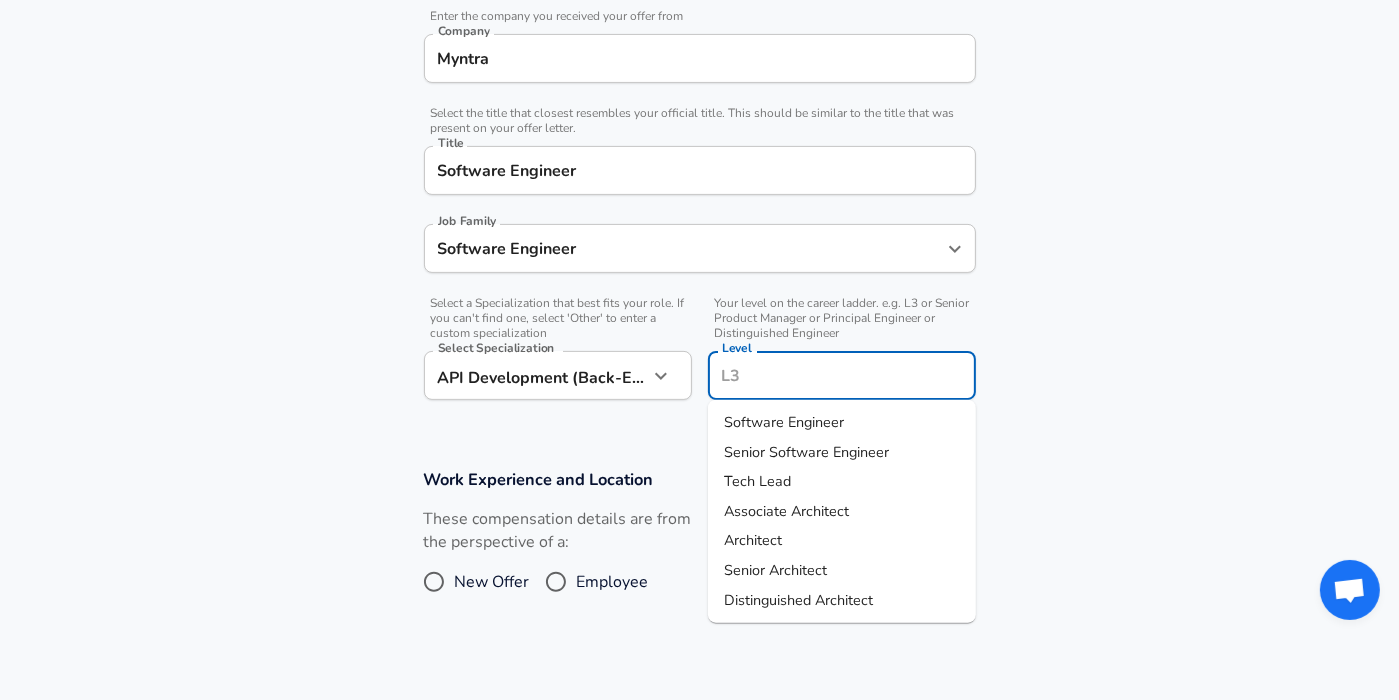 click on "Level" at bounding box center [842, 375] 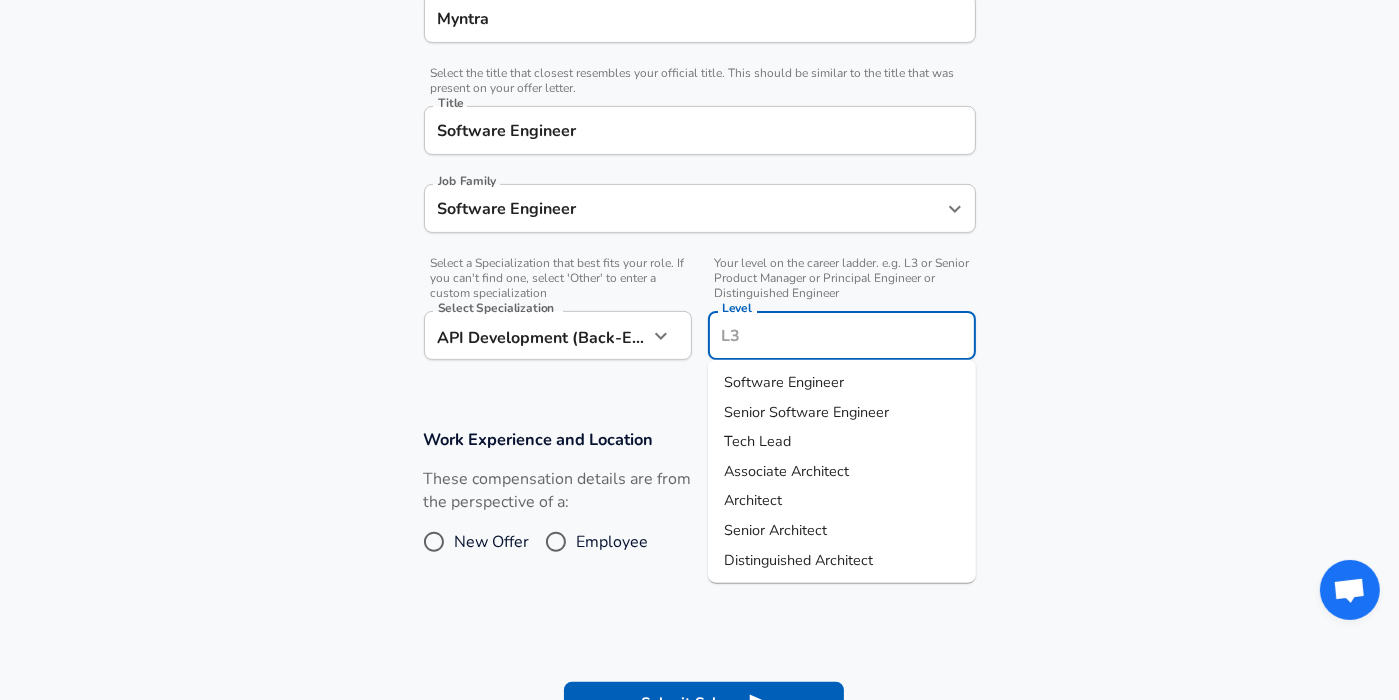 click on "Senior Software Engineer" at bounding box center [806, 411] 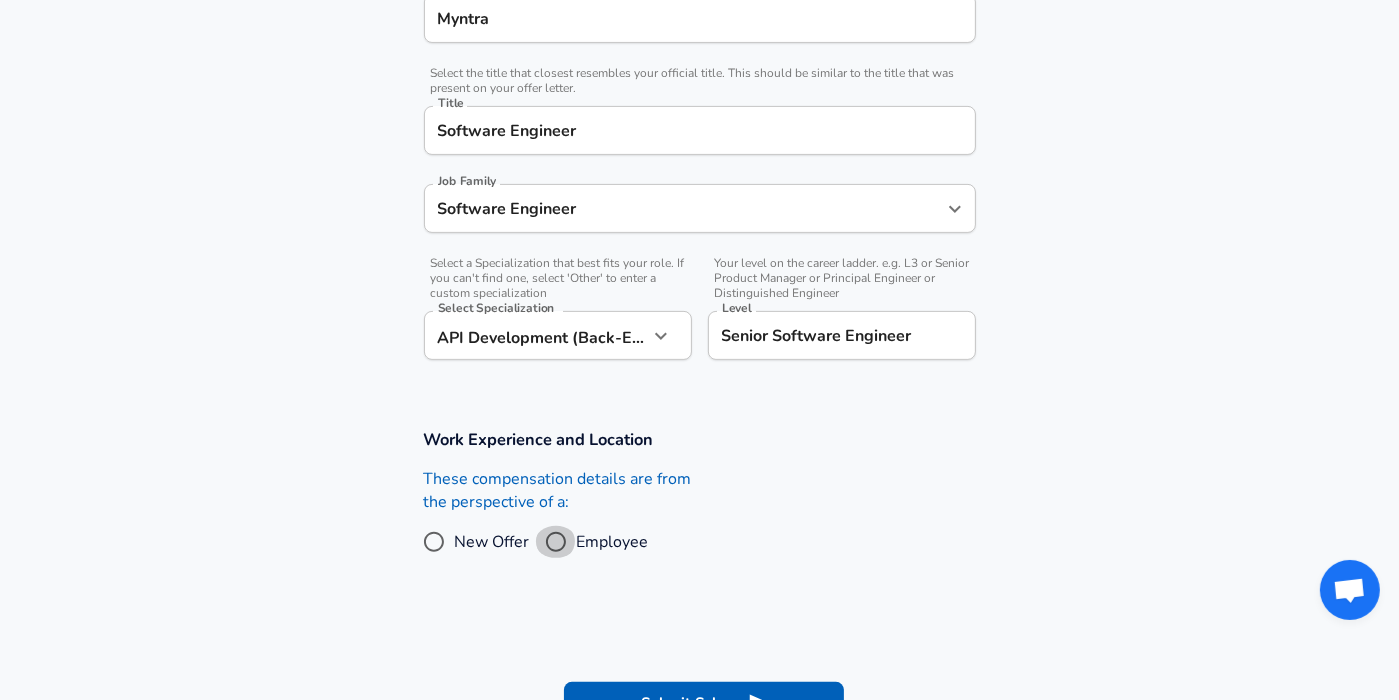 click on "Employee" at bounding box center [556, 542] 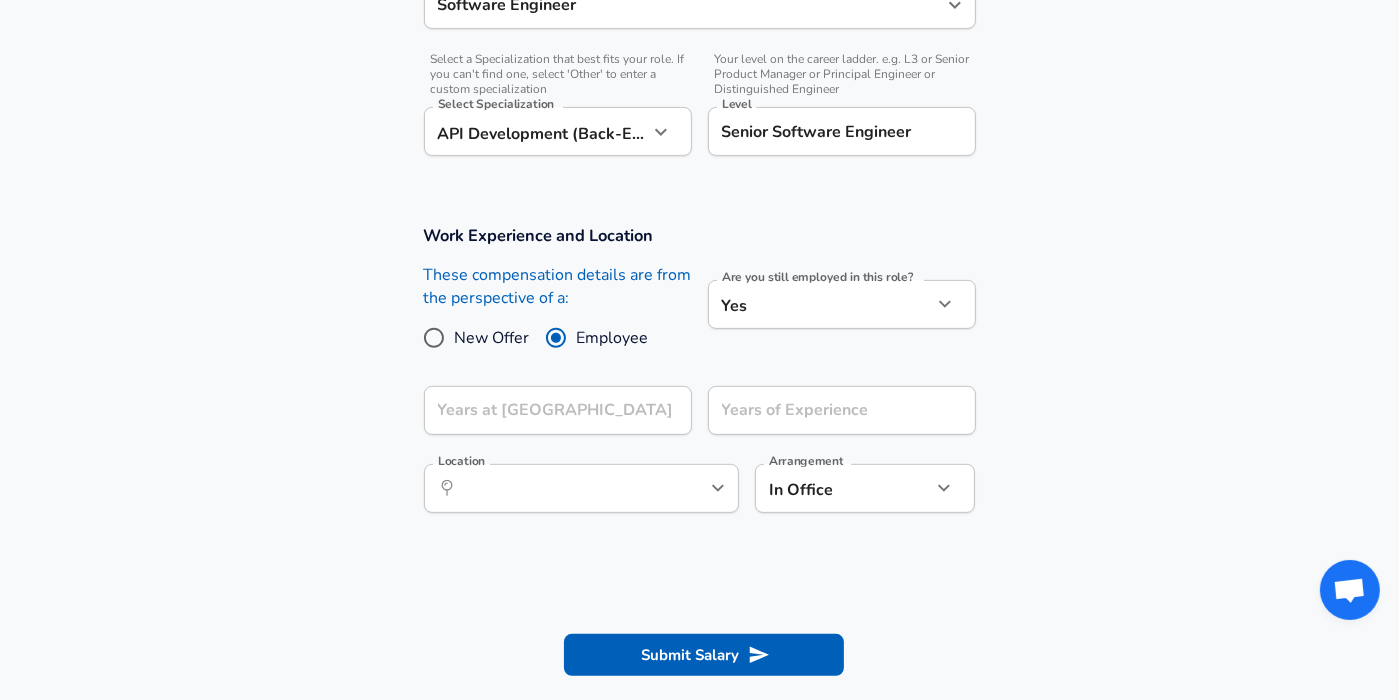 scroll, scrollTop: 653, scrollLeft: 0, axis: vertical 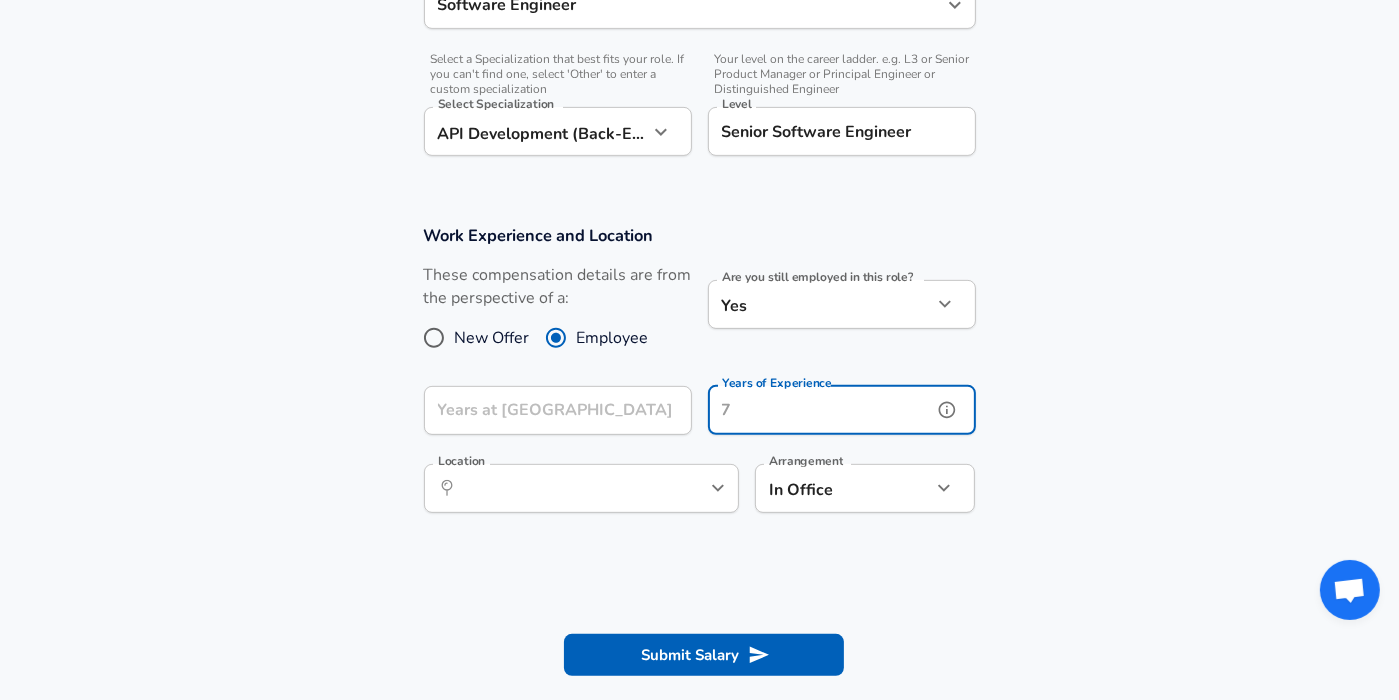 click on "Years of Experience Years of Experience" at bounding box center (842, 413) 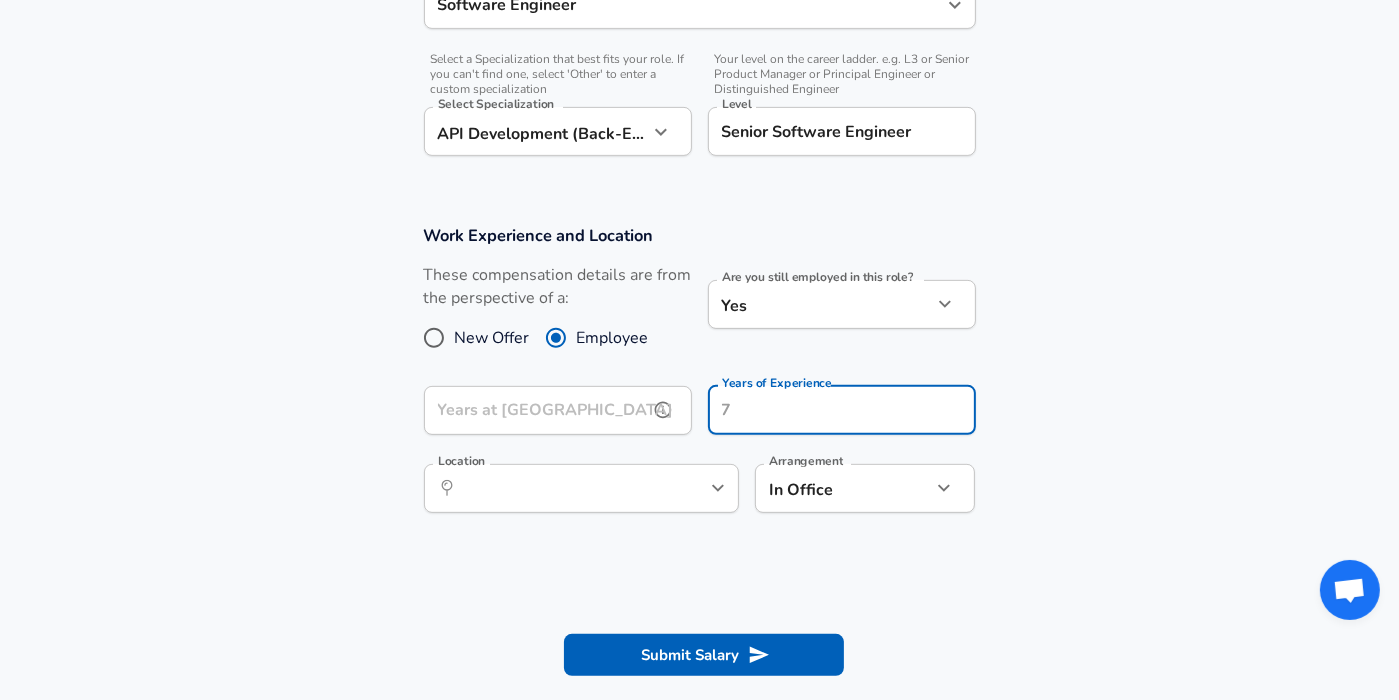 click on "Years at [GEOGRAPHIC_DATA]" at bounding box center [536, 410] 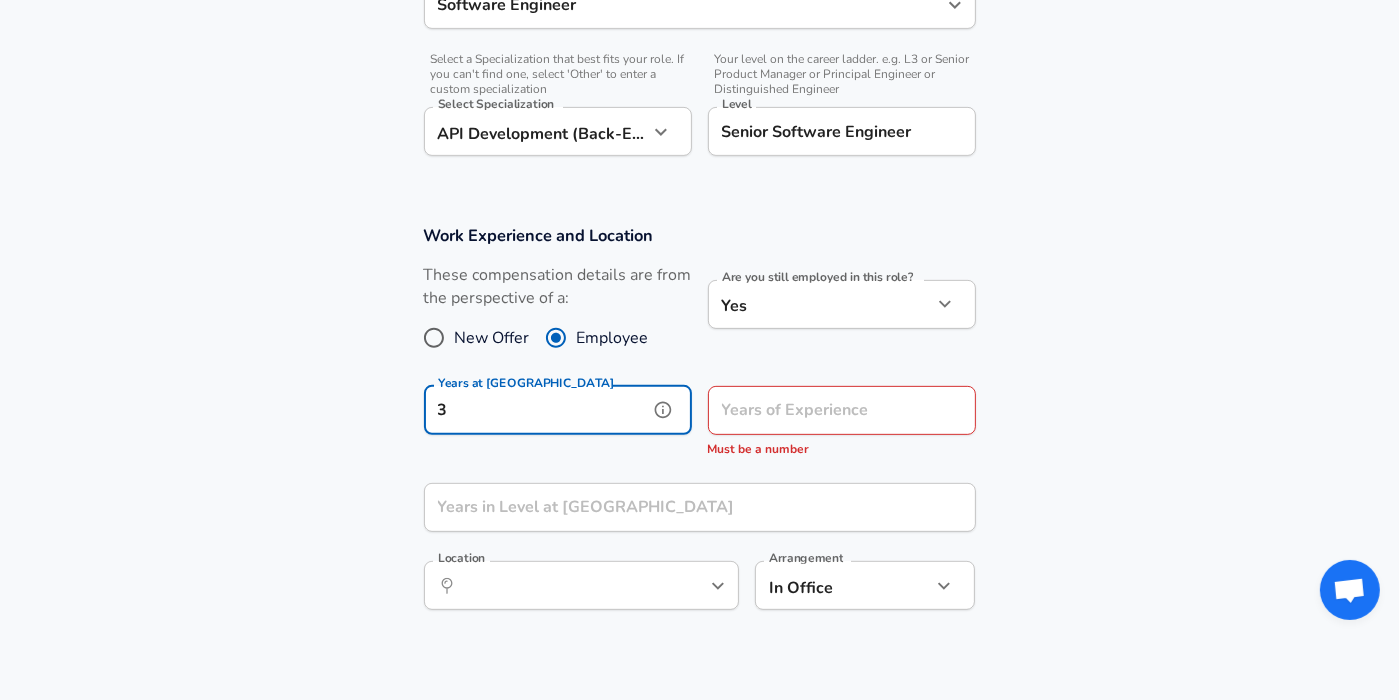 type on "3" 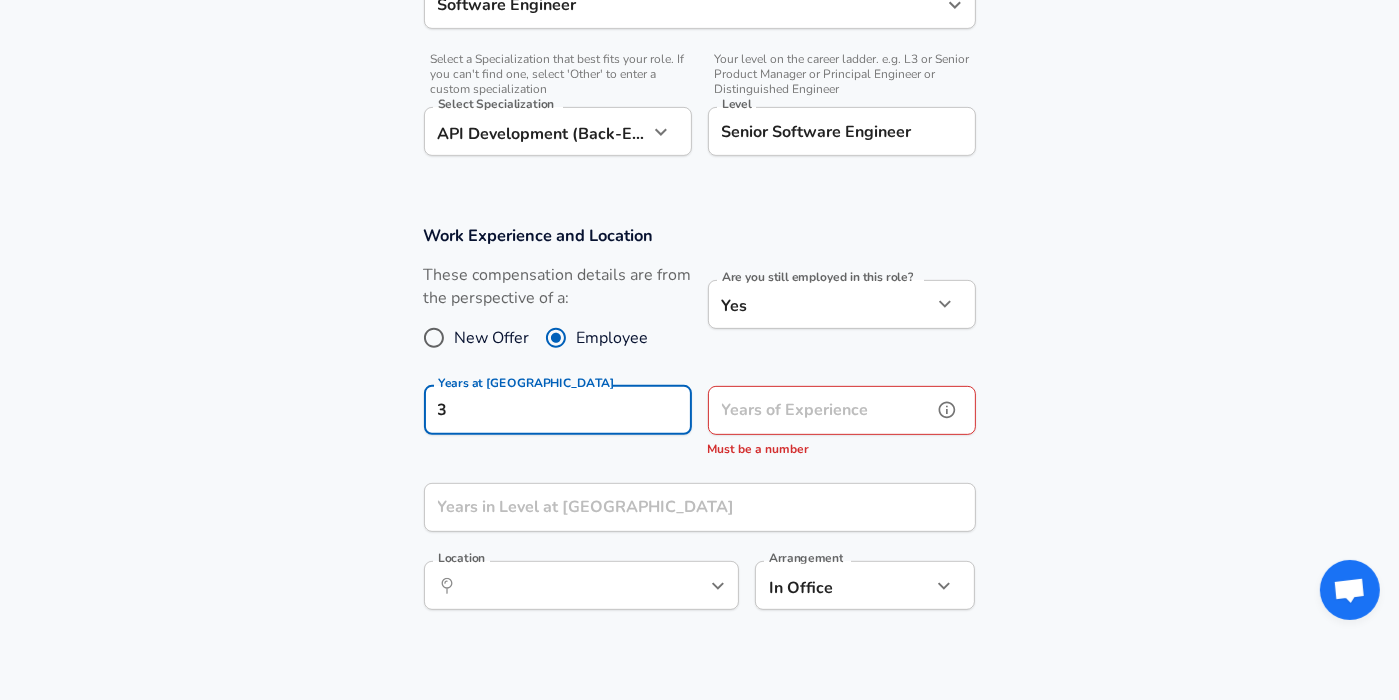 click on "Years of Experience" at bounding box center [820, 410] 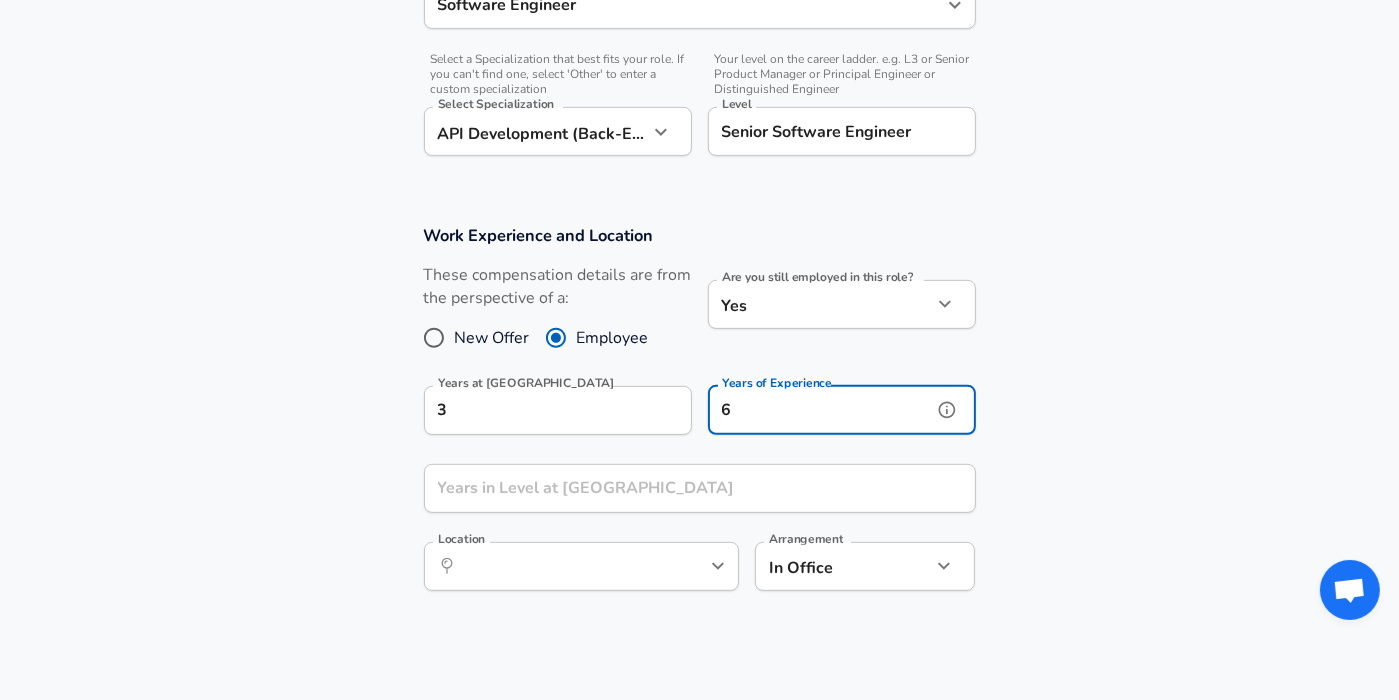 type on "6" 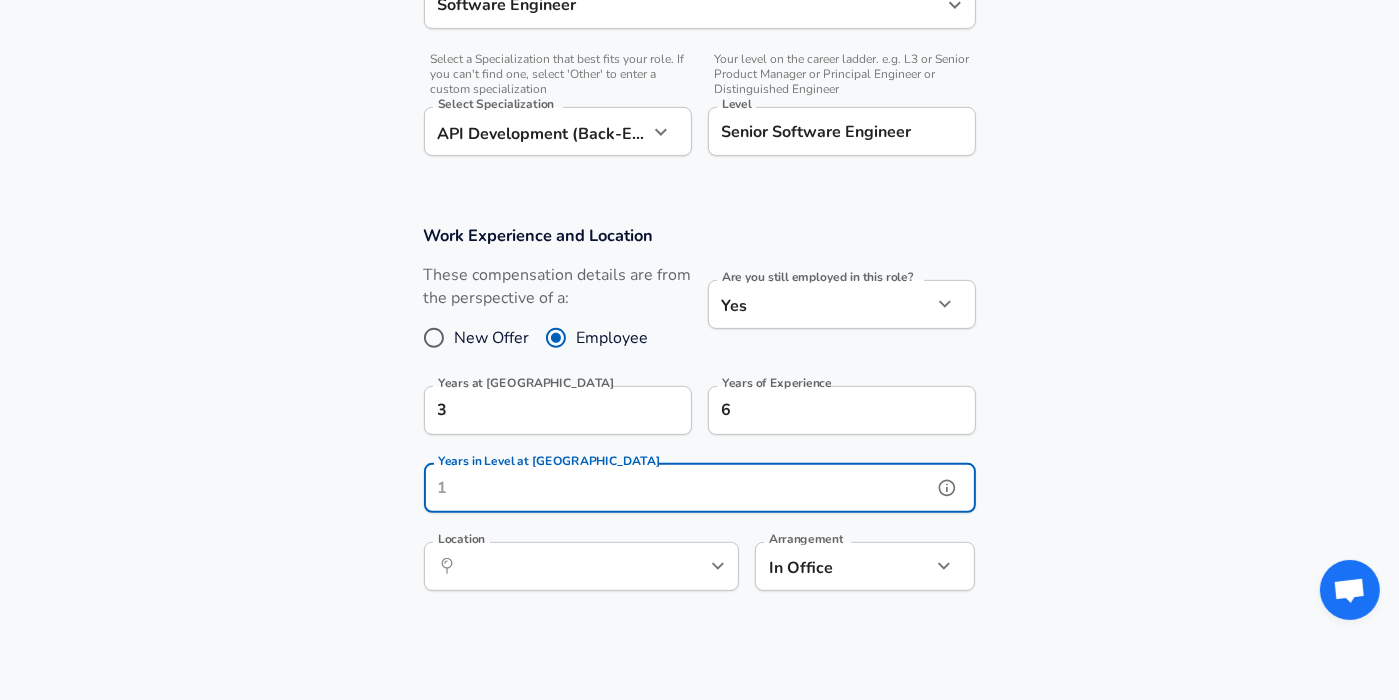 click on "Years in Level at [GEOGRAPHIC_DATA]" at bounding box center [678, 488] 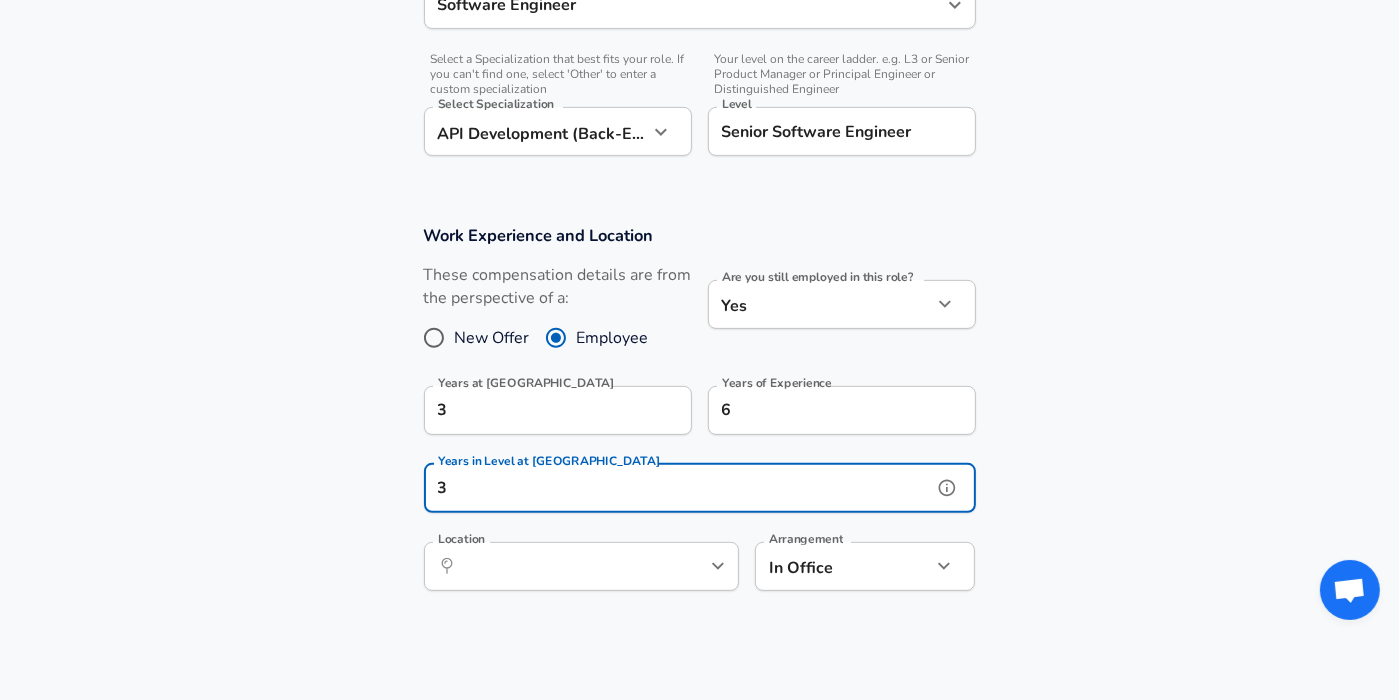type on "3" 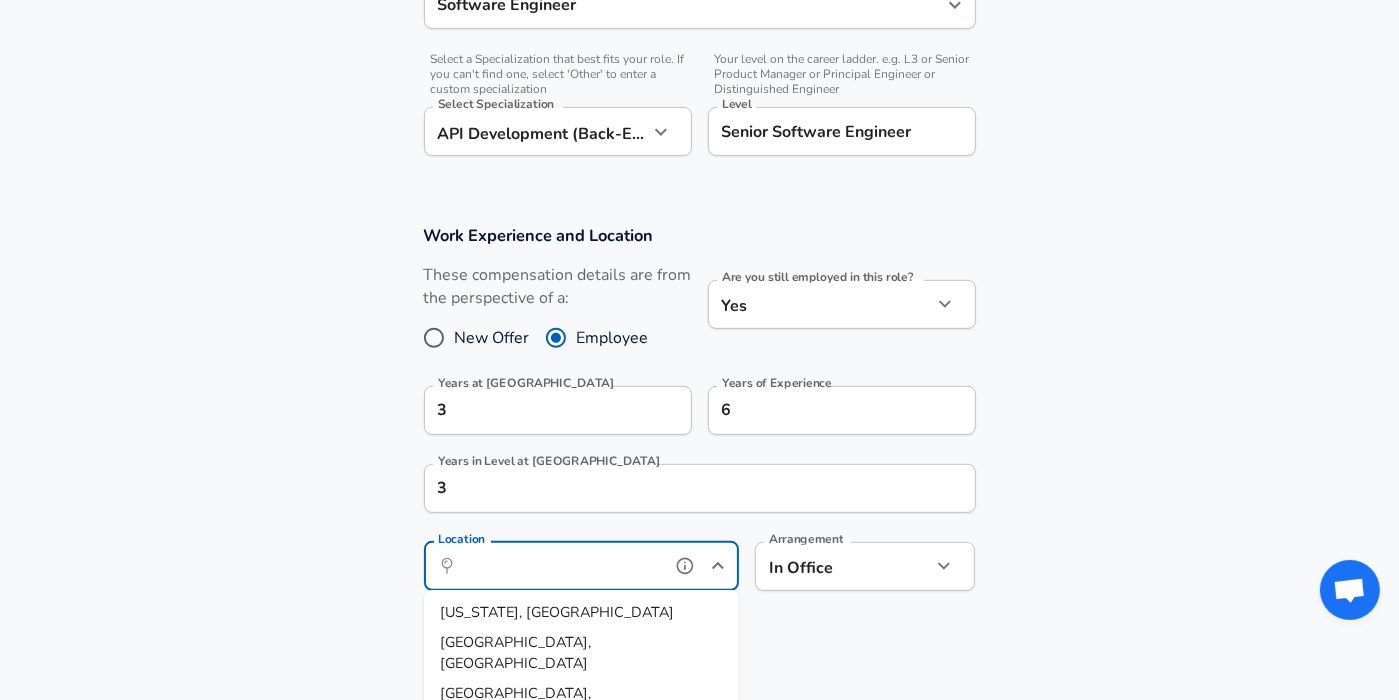 click on "Location" at bounding box center (559, 566) 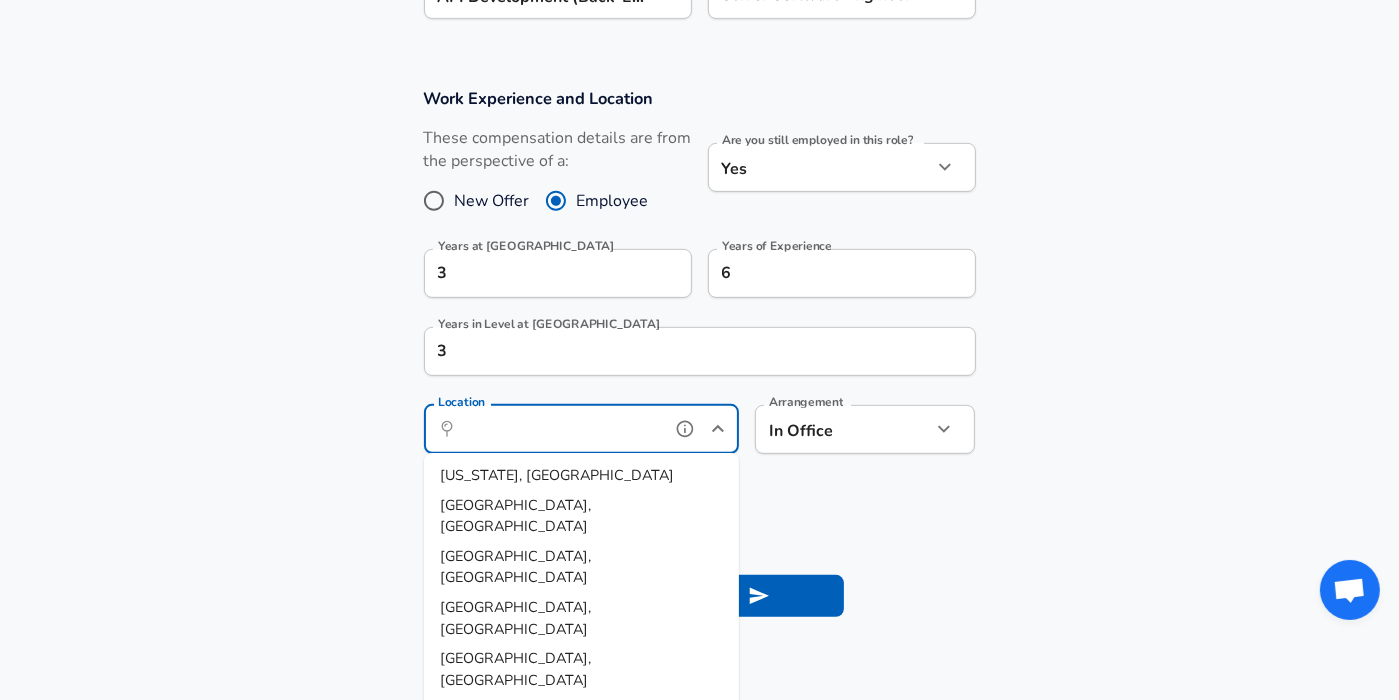 scroll, scrollTop: 789, scrollLeft: 0, axis: vertical 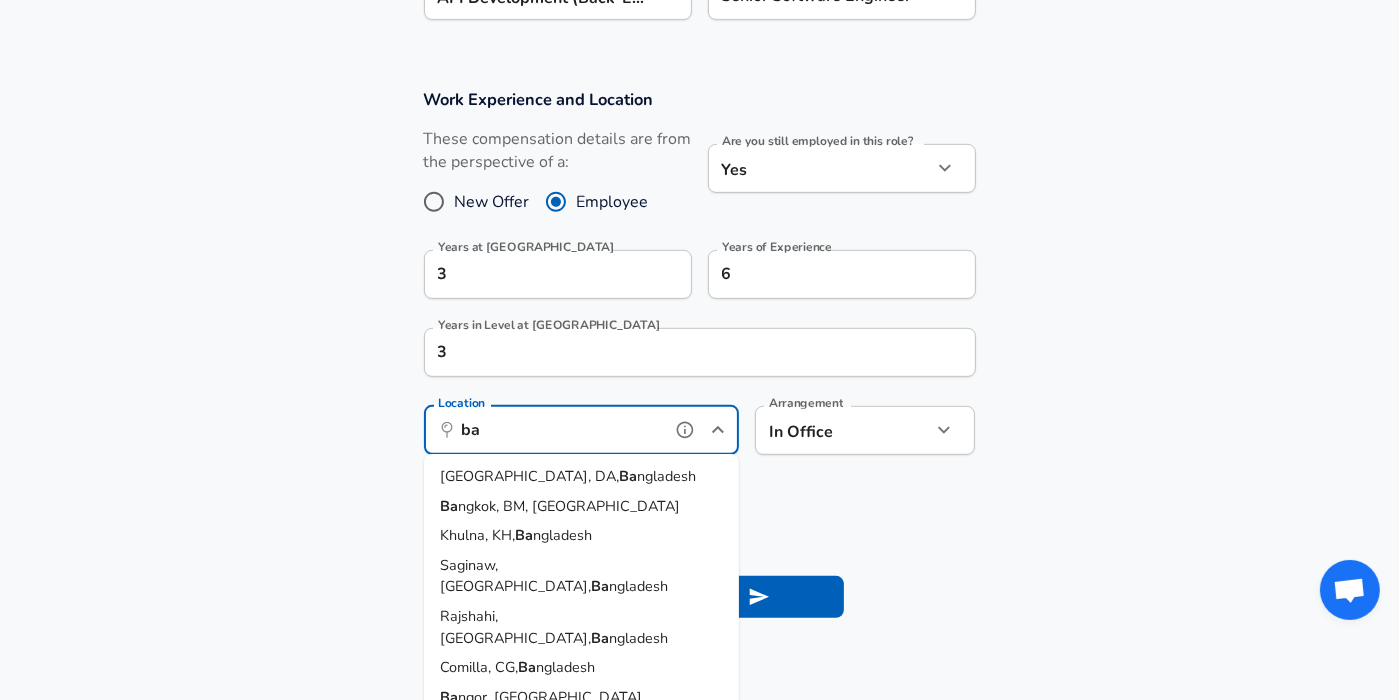 type on "b" 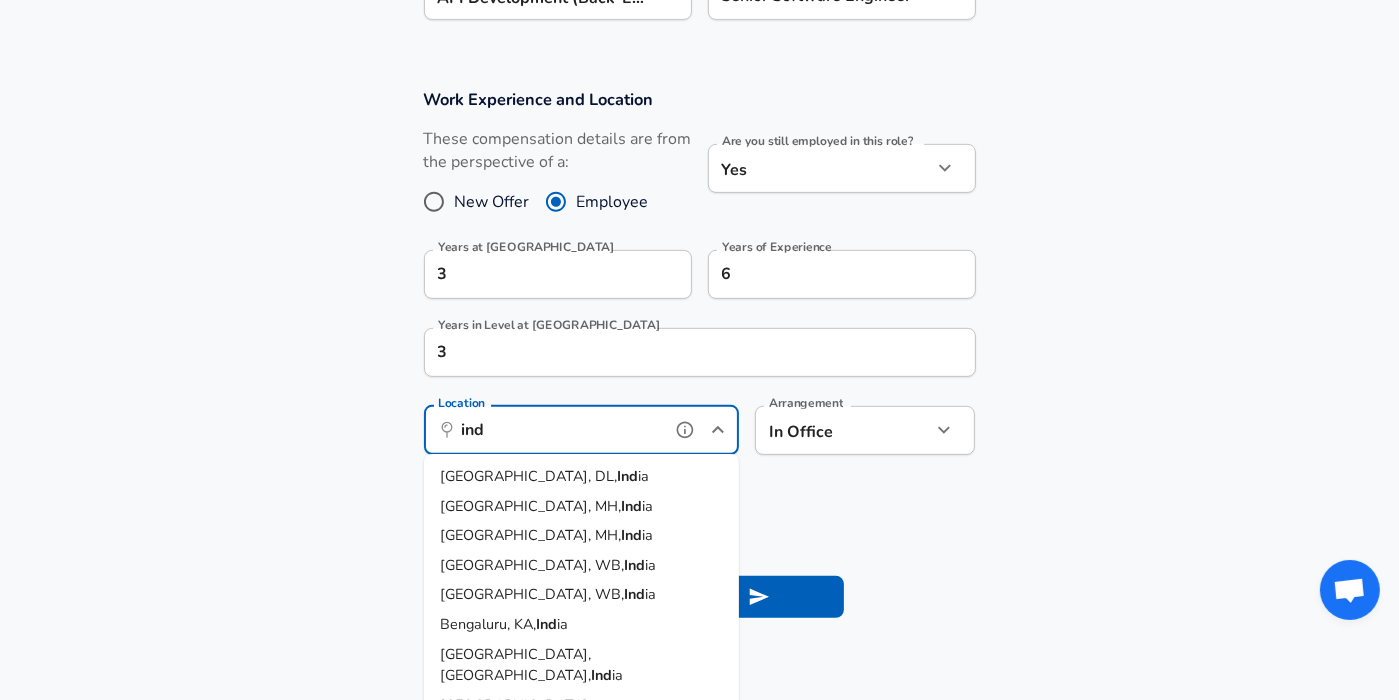 drag, startPoint x: 492, startPoint y: 617, endPoint x: 437, endPoint y: 627, distance: 55.9017 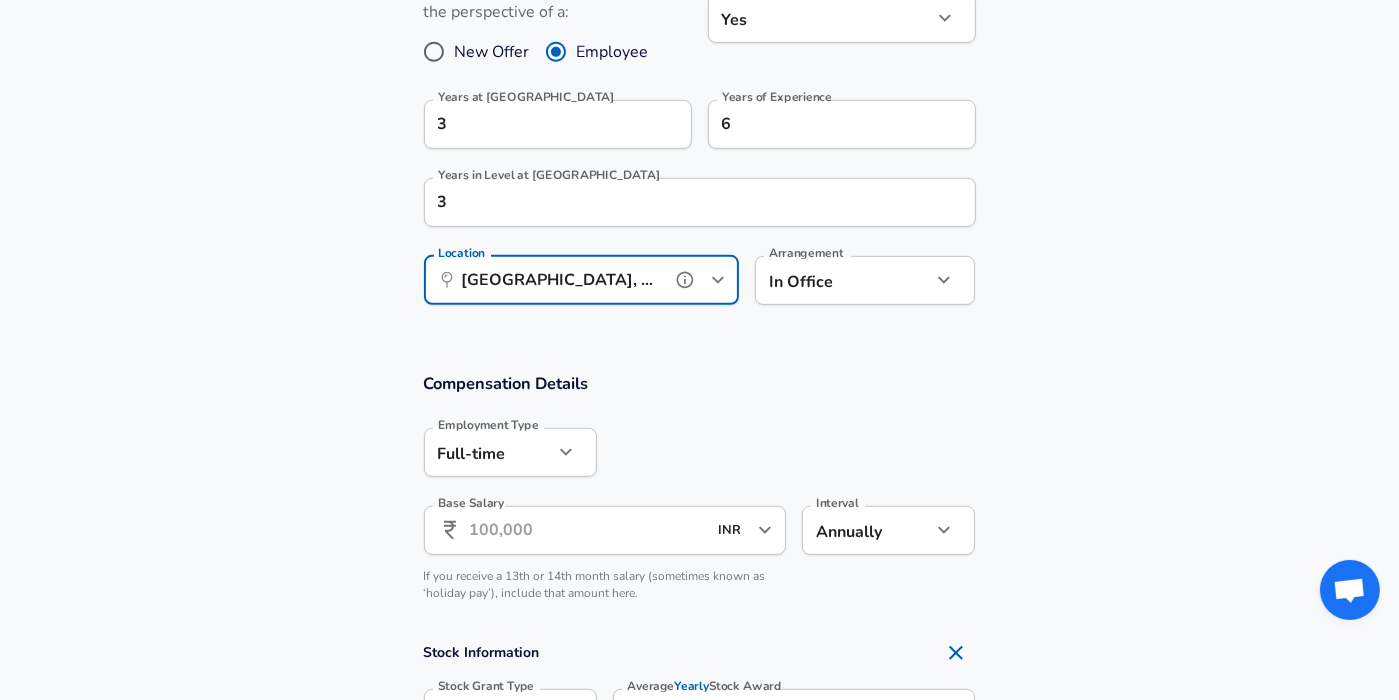 scroll, scrollTop: 938, scrollLeft: 0, axis: vertical 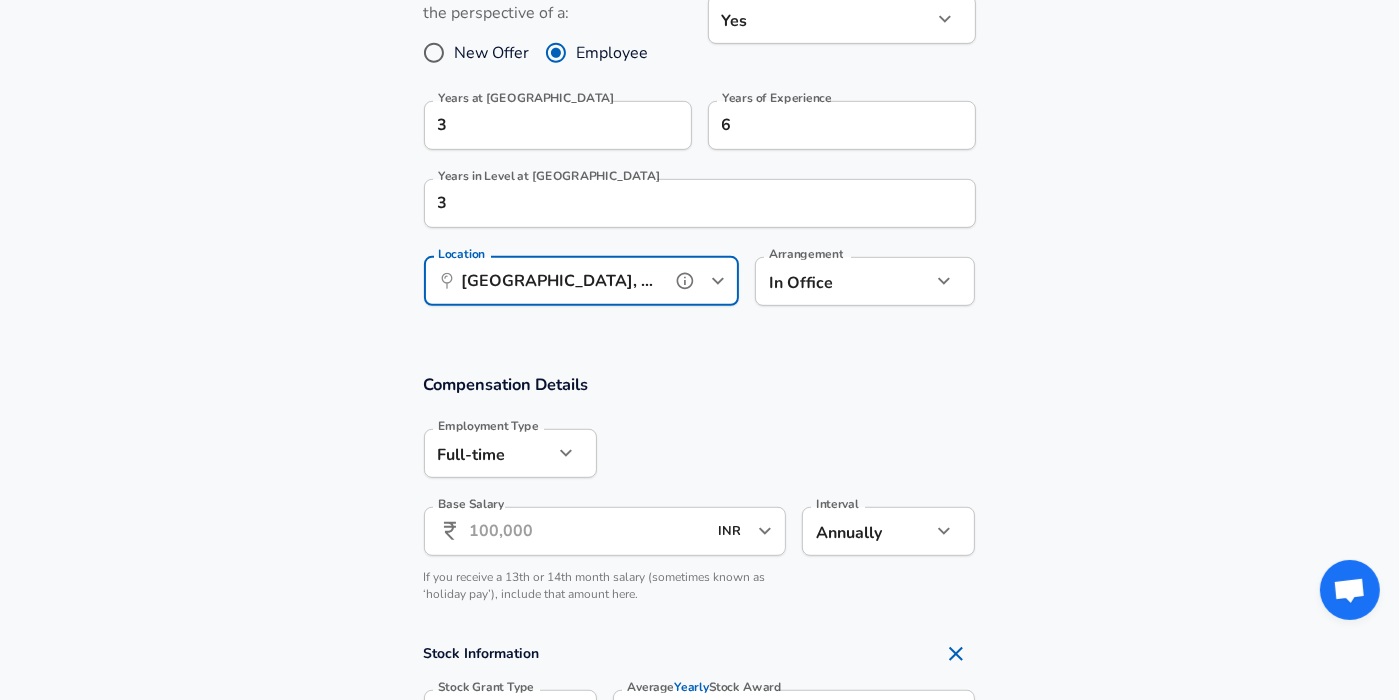 type on "[GEOGRAPHIC_DATA], [GEOGRAPHIC_DATA], [GEOGRAPHIC_DATA]" 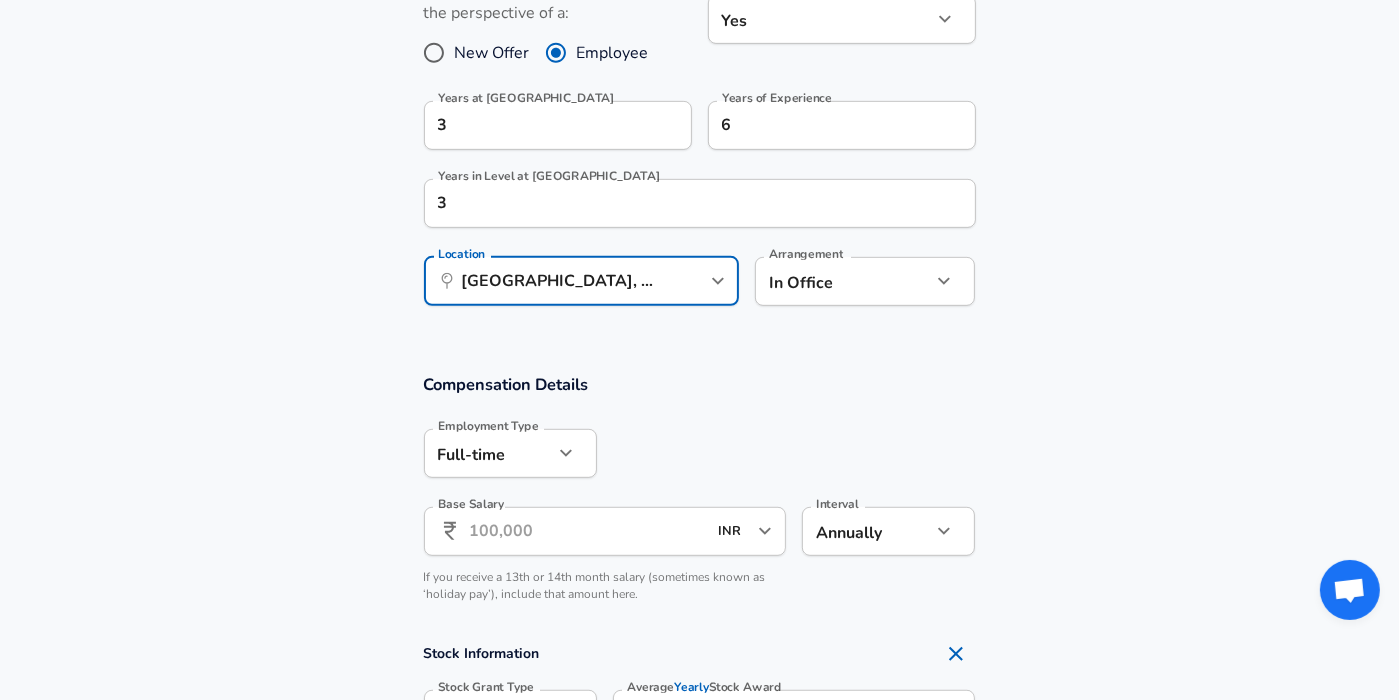 click on "Base Salary" at bounding box center (588, 531) 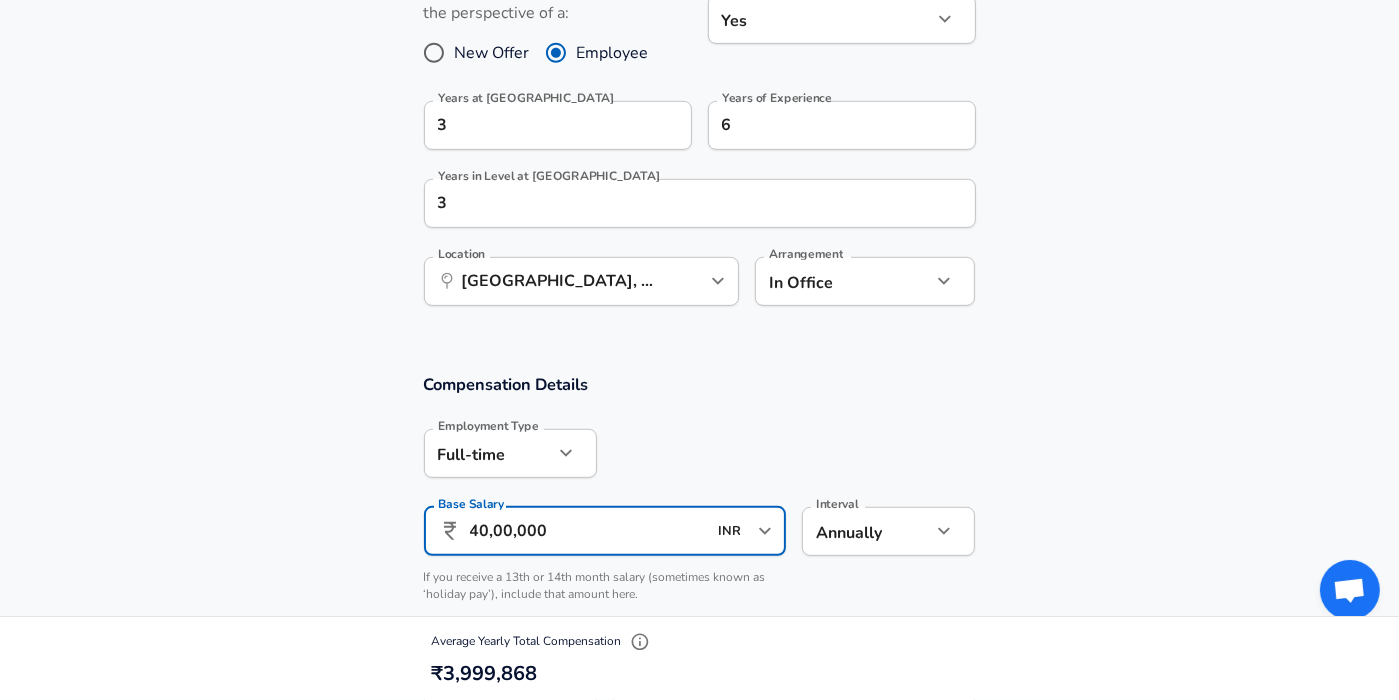 scroll, scrollTop: 0, scrollLeft: 0, axis: both 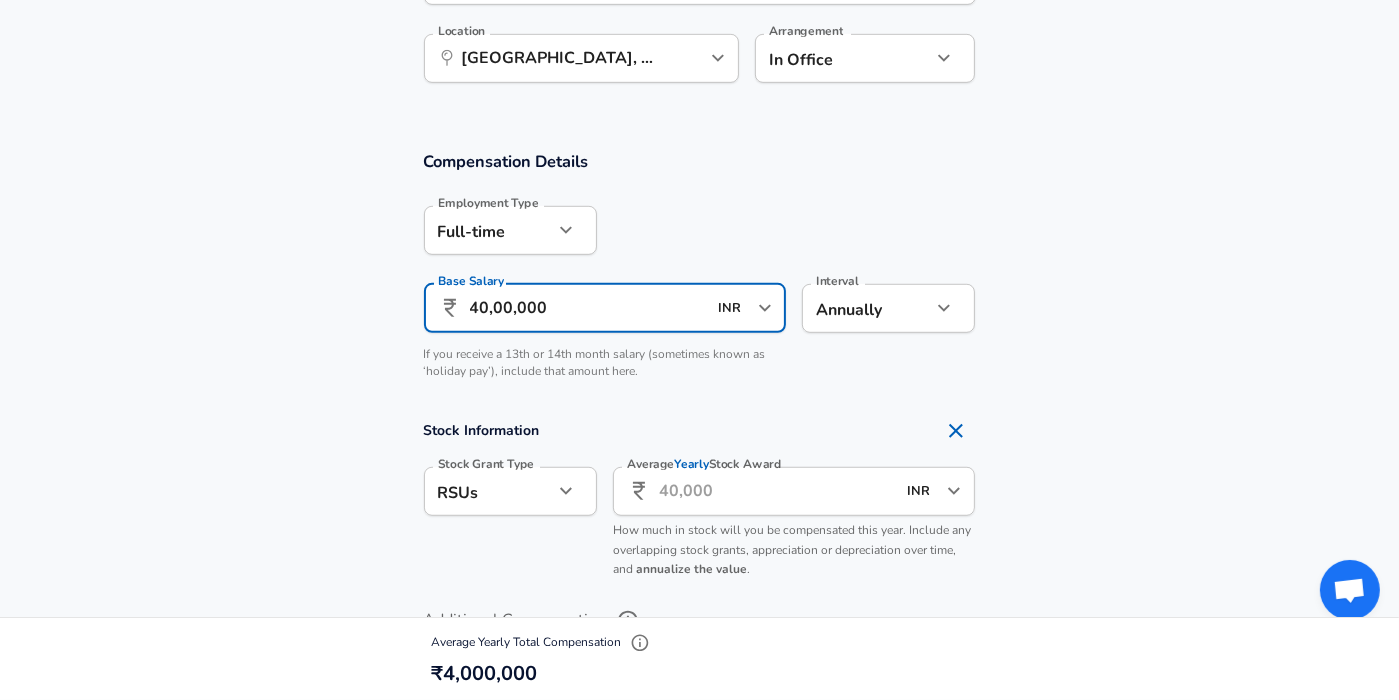 type on "40,00,000" 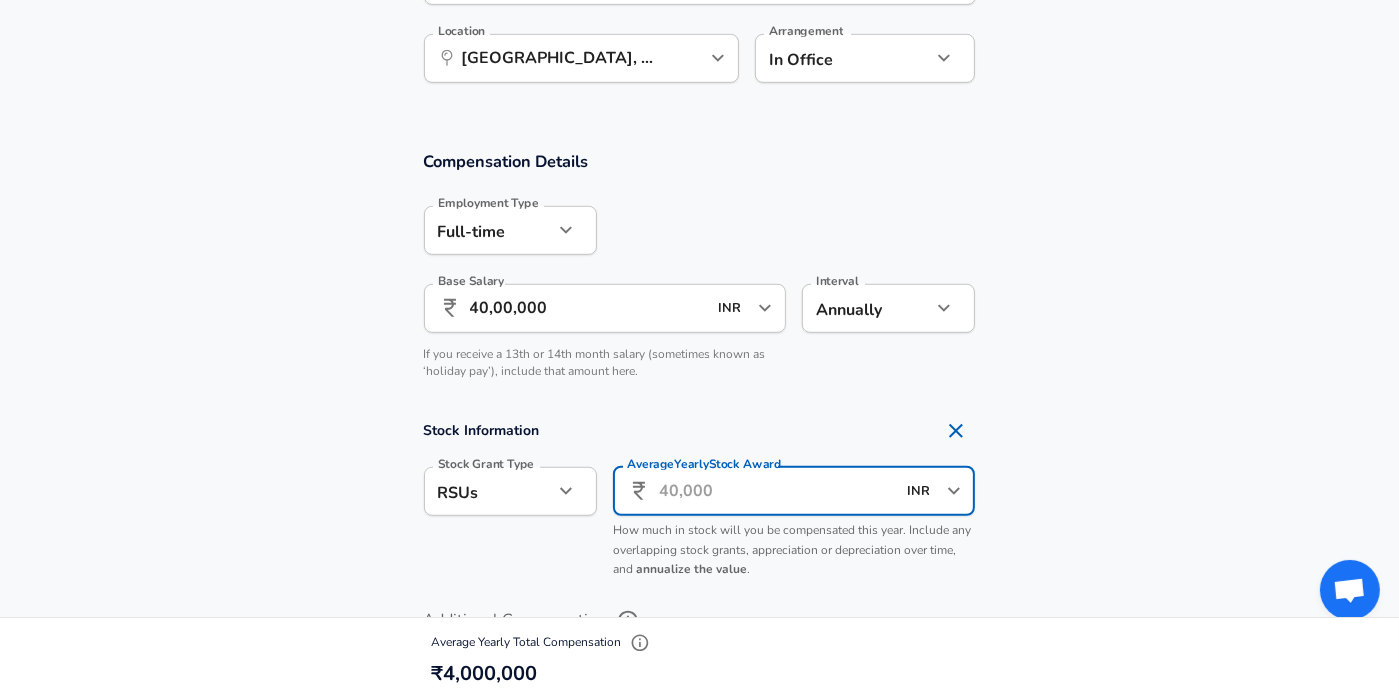 scroll, scrollTop: 0, scrollLeft: 0, axis: both 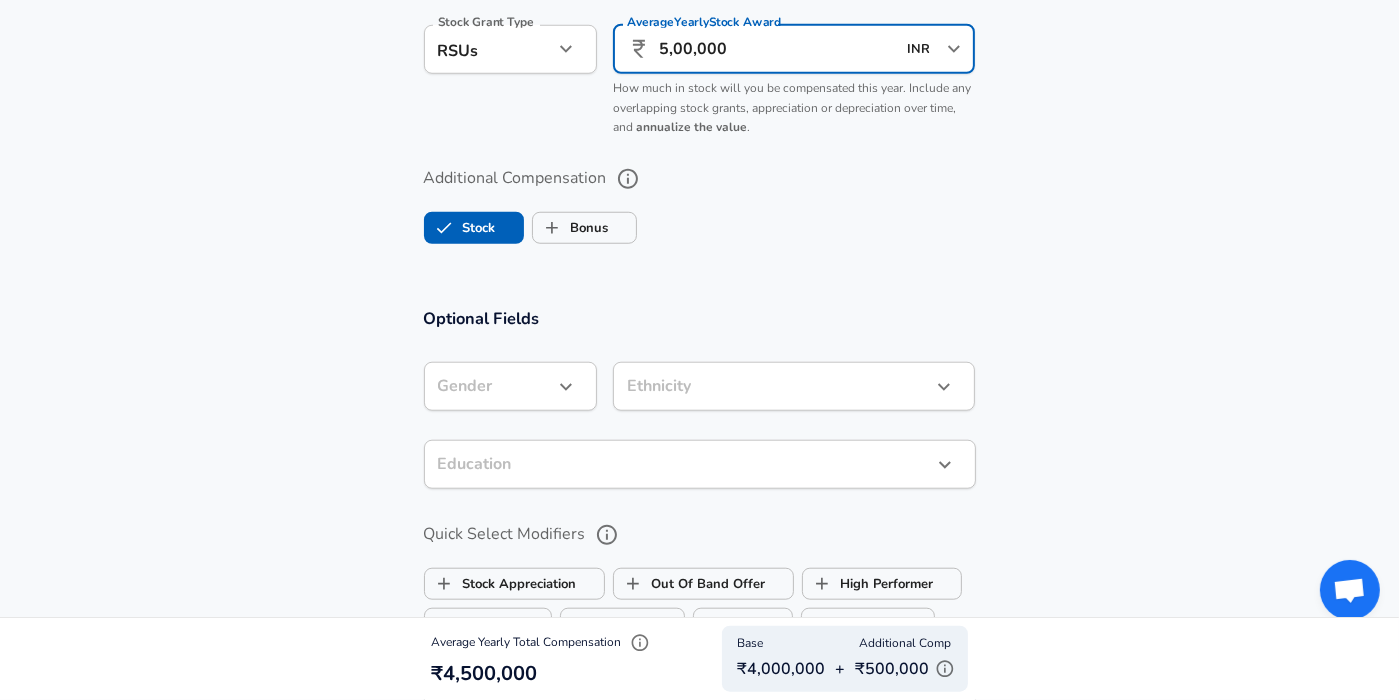 type on "5,00,000" 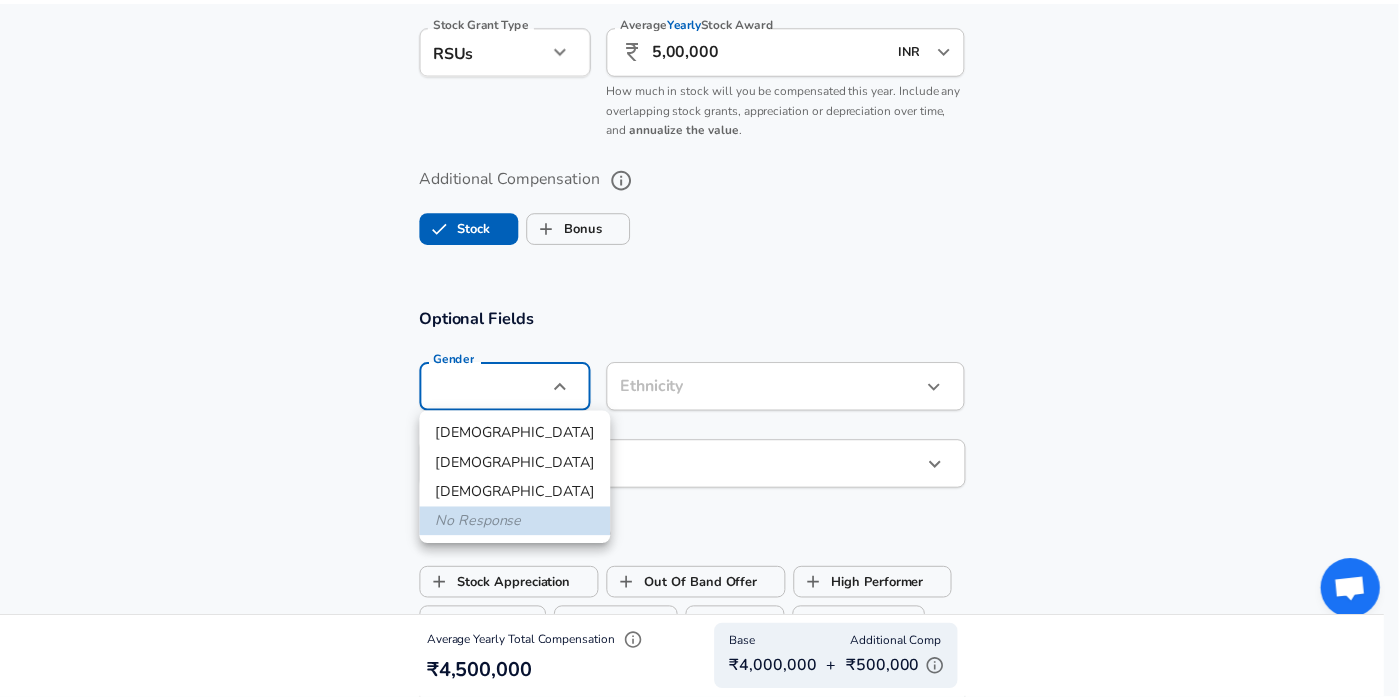 scroll, scrollTop: 0, scrollLeft: 0, axis: both 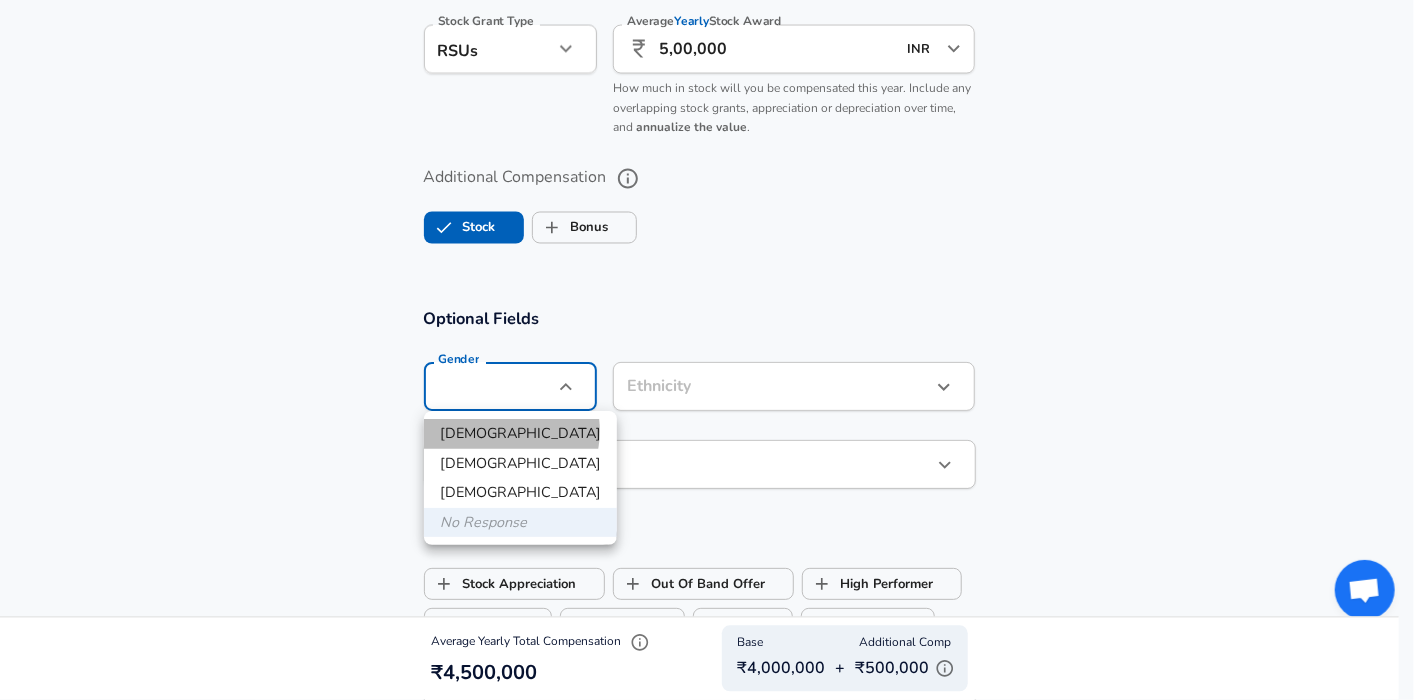 click on "[DEMOGRAPHIC_DATA]" at bounding box center [520, 434] 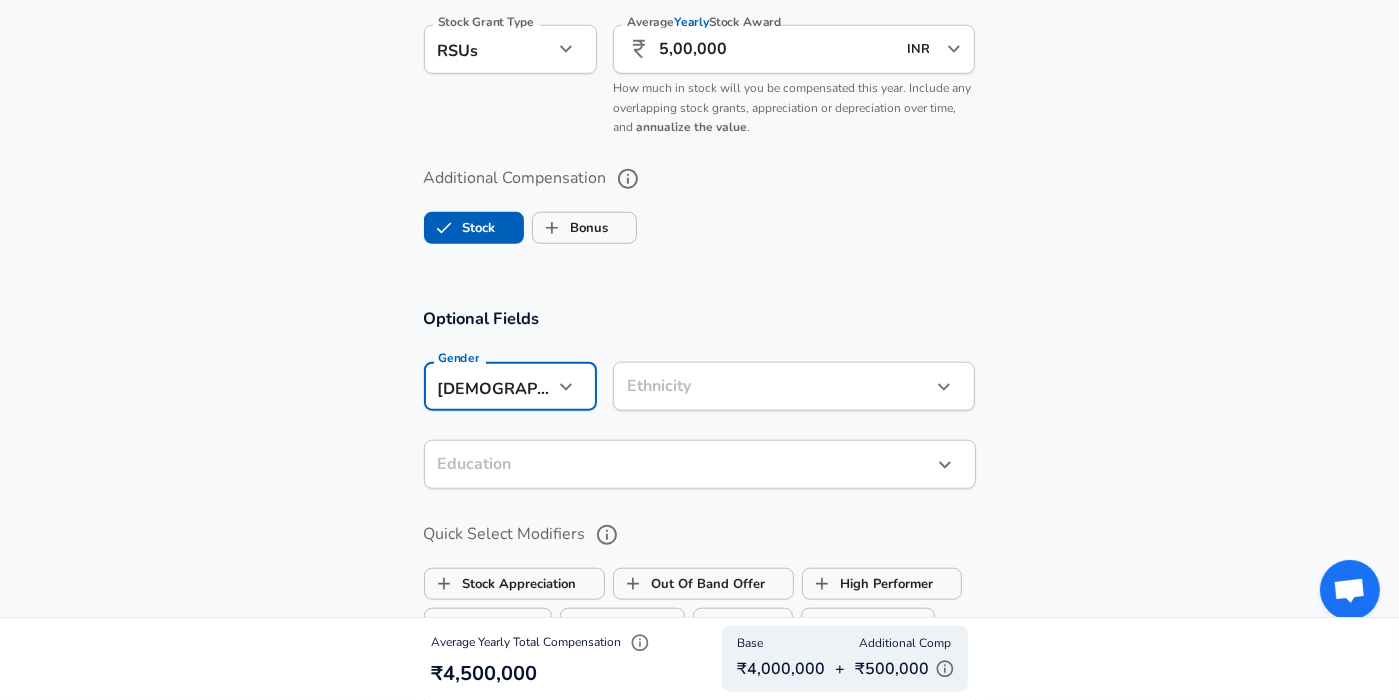 click on "Restart Add Your Salary Upload your offer letter   to verify your submission Enhance Privacy and Anonymity No Automatically hides specific fields until there are enough submissions to safely display the full details.   More Details Based on your submission and the data points that we have already collected, we will automatically hide and anonymize specific fields if there aren't enough data points to remain sufficiently anonymous. Company & Title Information   Enter the company you received your offer from Company Myntra Company   Select the title that closest resembles your official title. This should be similar to the title that was present on your offer letter. Title Software Engineer Title Job Family Software Engineer Job Family   Select a Specialization that best fits your role. If you can't find one, select 'Other' to enter a custom specialization Select Specialization API Development (Back-End) API Development (Back-End) Select Specialization   Level Senior Software Engineer Level New Offer Employee 3" at bounding box center [699, -1253] 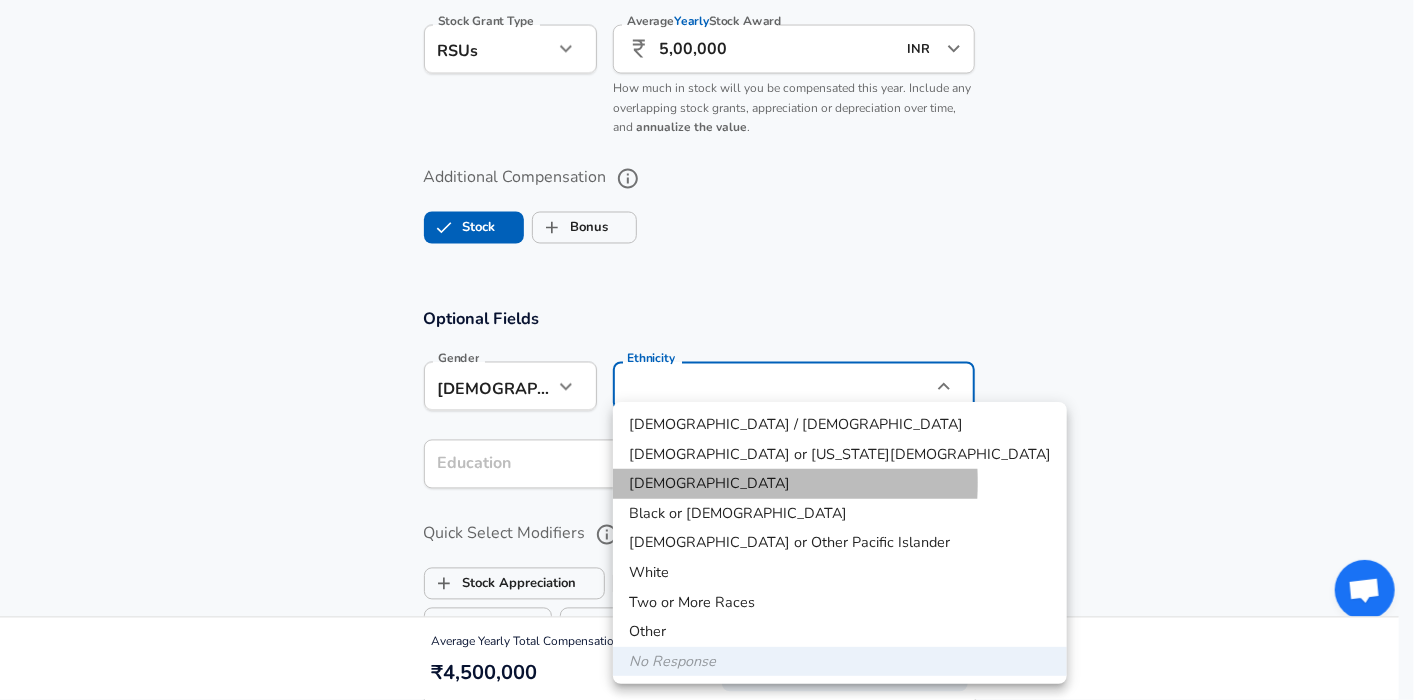 click on "[DEMOGRAPHIC_DATA]" at bounding box center (840, 484) 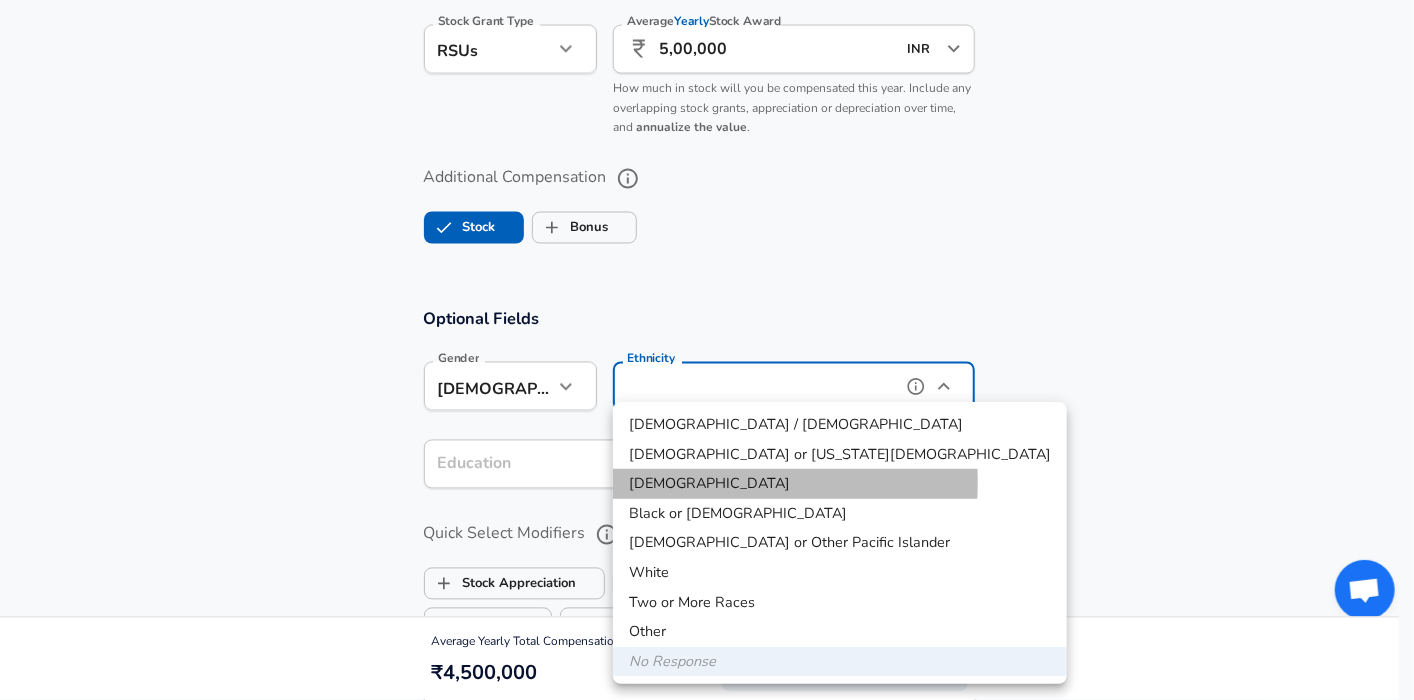type on "[DEMOGRAPHIC_DATA]" 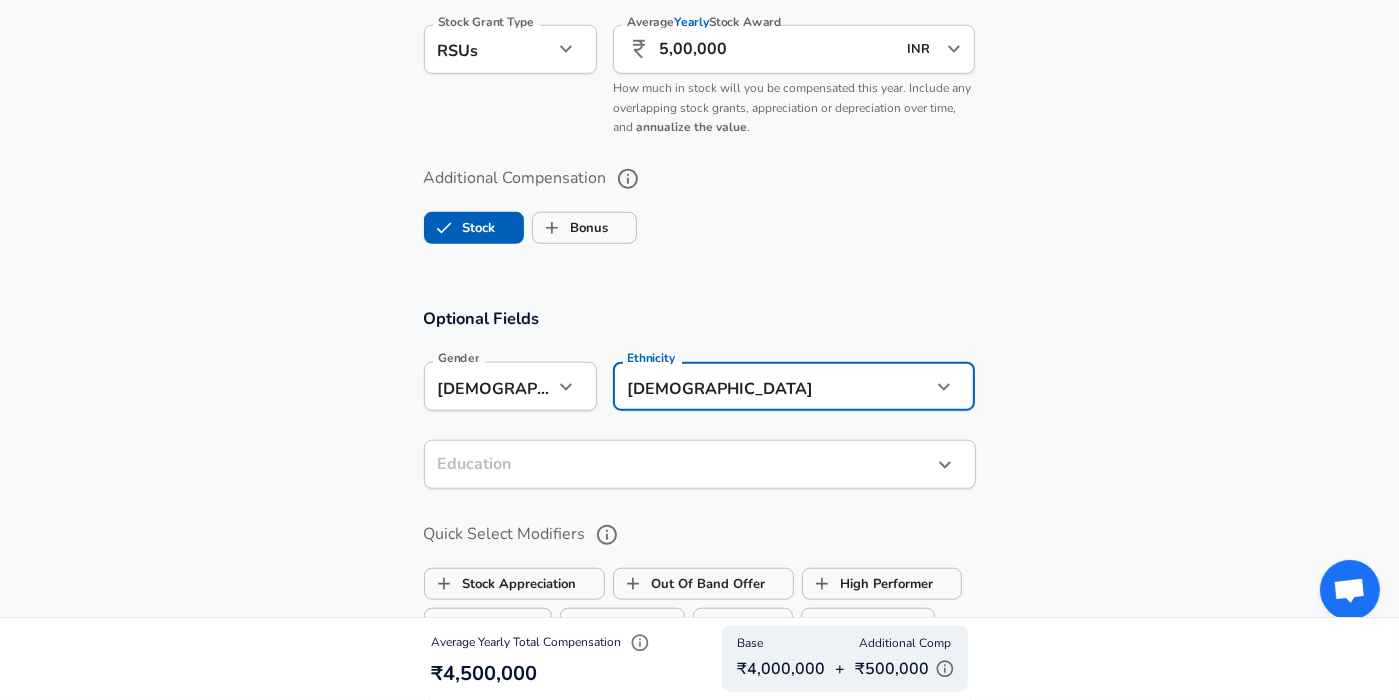click on "Restart Add Your Salary Upload your offer letter   to verify your submission Enhance Privacy and Anonymity No Automatically hides specific fields until there are enough submissions to safely display the full details.   More Details Based on your submission and the data points that we have already collected, we will automatically hide and anonymize specific fields if there aren't enough data points to remain sufficiently anonymous. Company & Title Information   Enter the company you received your offer from Company Myntra Company   Select the title that closest resembles your official title. This should be similar to the title that was present on your offer letter. Title Software Engineer Title Job Family Software Engineer Job Family   Select a Specialization that best fits your role. If you can't find one, select 'Other' to enter a custom specialization Select Specialization API Development (Back-End) API Development (Back-End) Select Specialization   Level Senior Software Engineer Level New Offer Employee 3" at bounding box center (699, -1253) 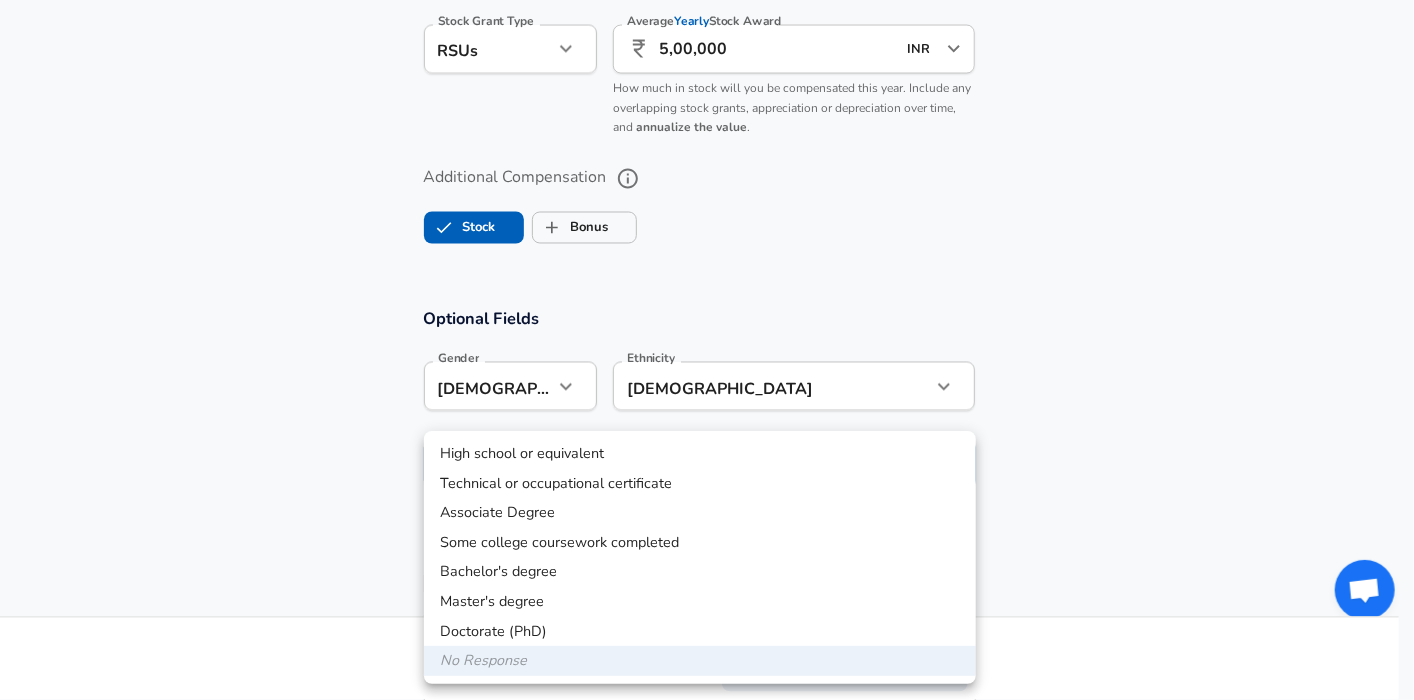 click on "Bachelor's degree" at bounding box center (700, 572) 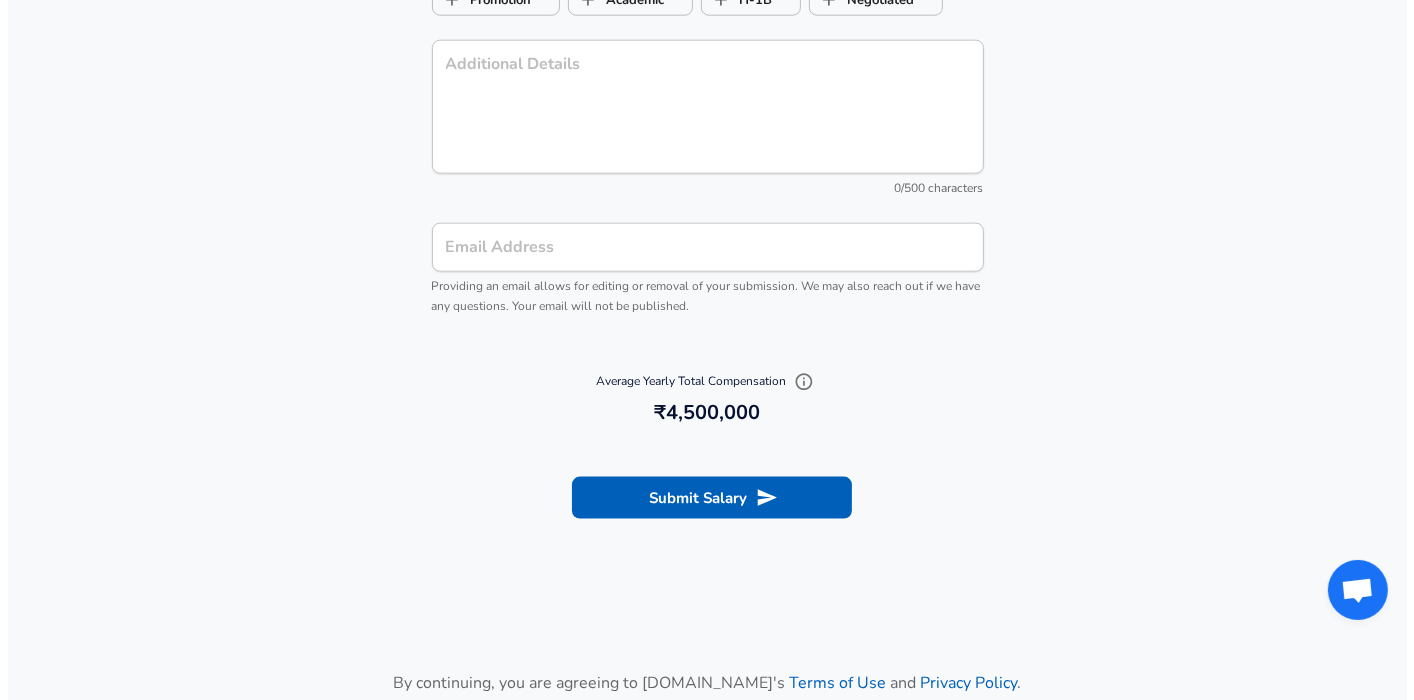 scroll, scrollTop: 2233, scrollLeft: 0, axis: vertical 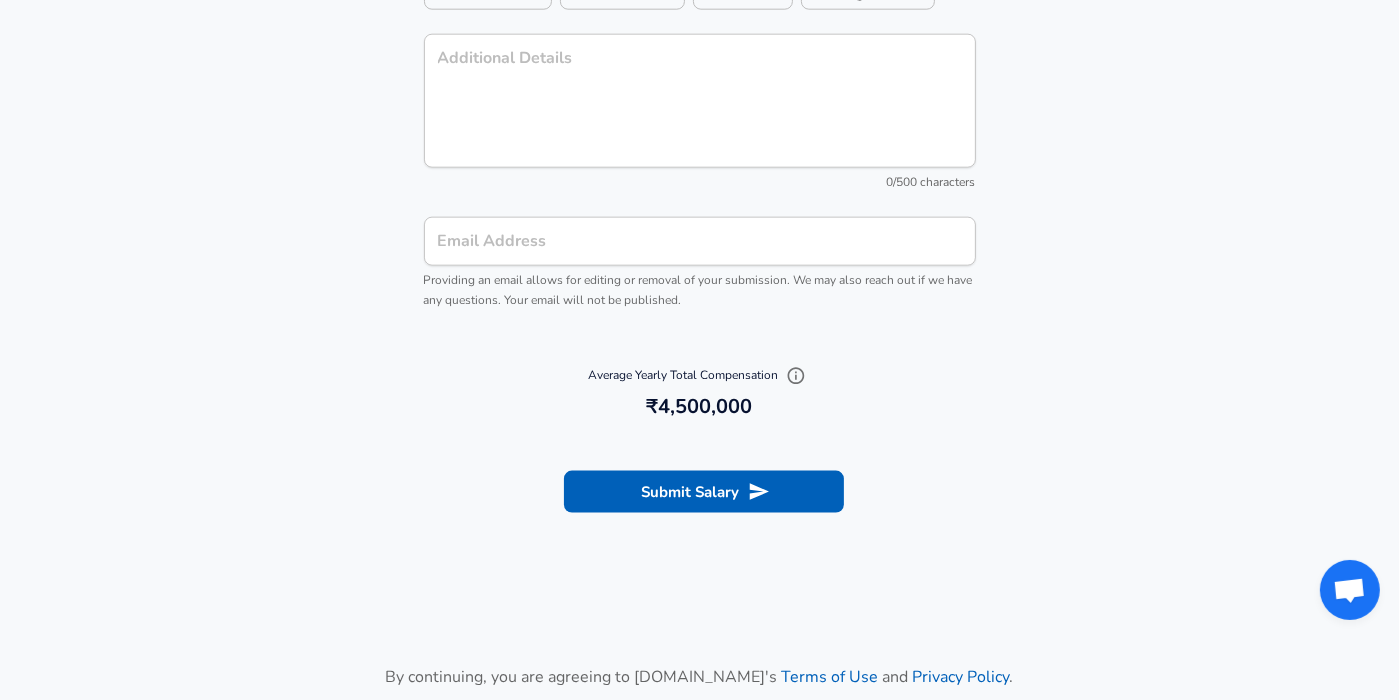 click on "Email Address" at bounding box center [700, 241] 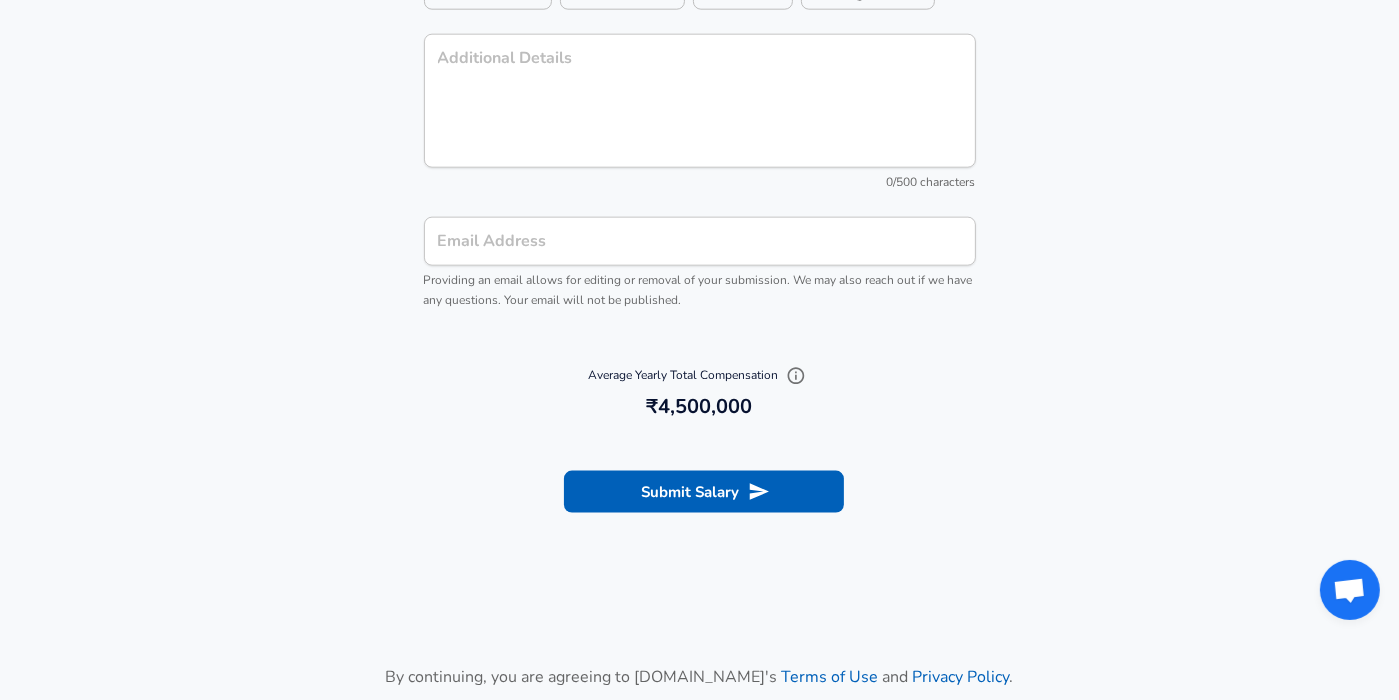 click on "Average Yearly Total Compensation   4,500,000 ₹4,500,000" at bounding box center (700, 392) 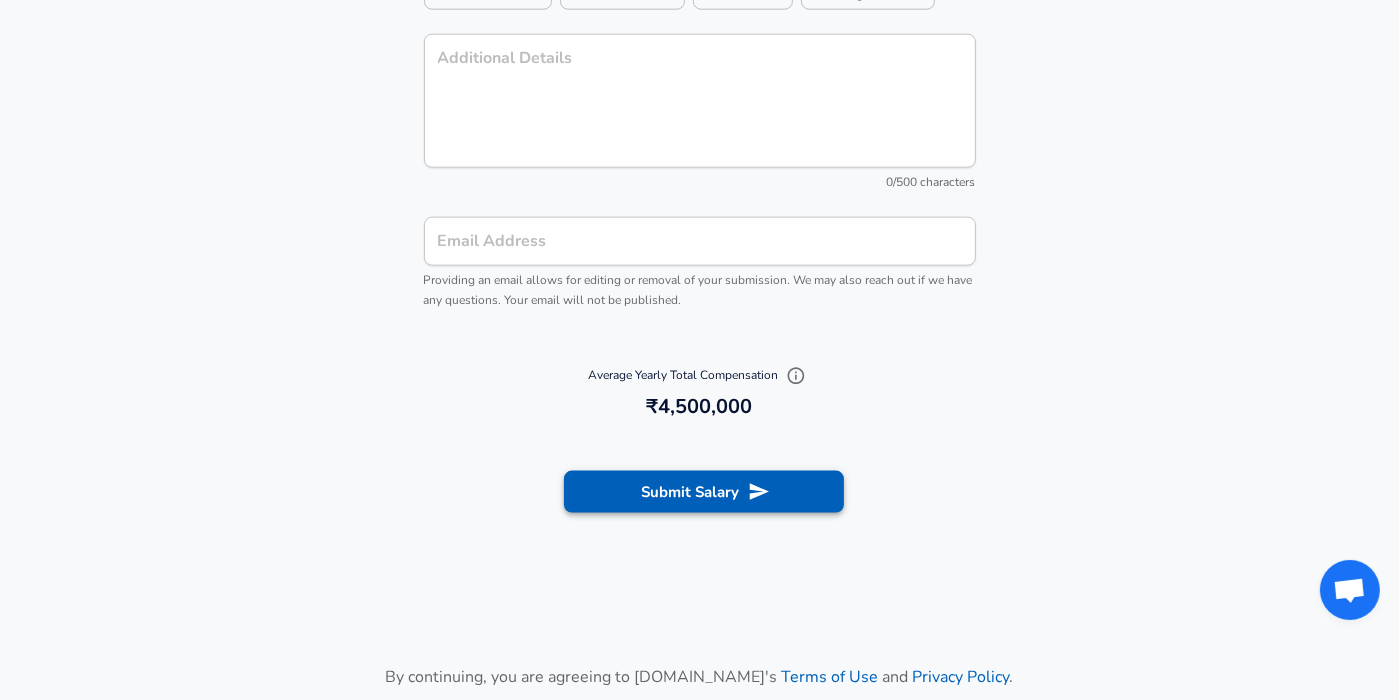 click on "Submit Salary" at bounding box center (704, 492) 